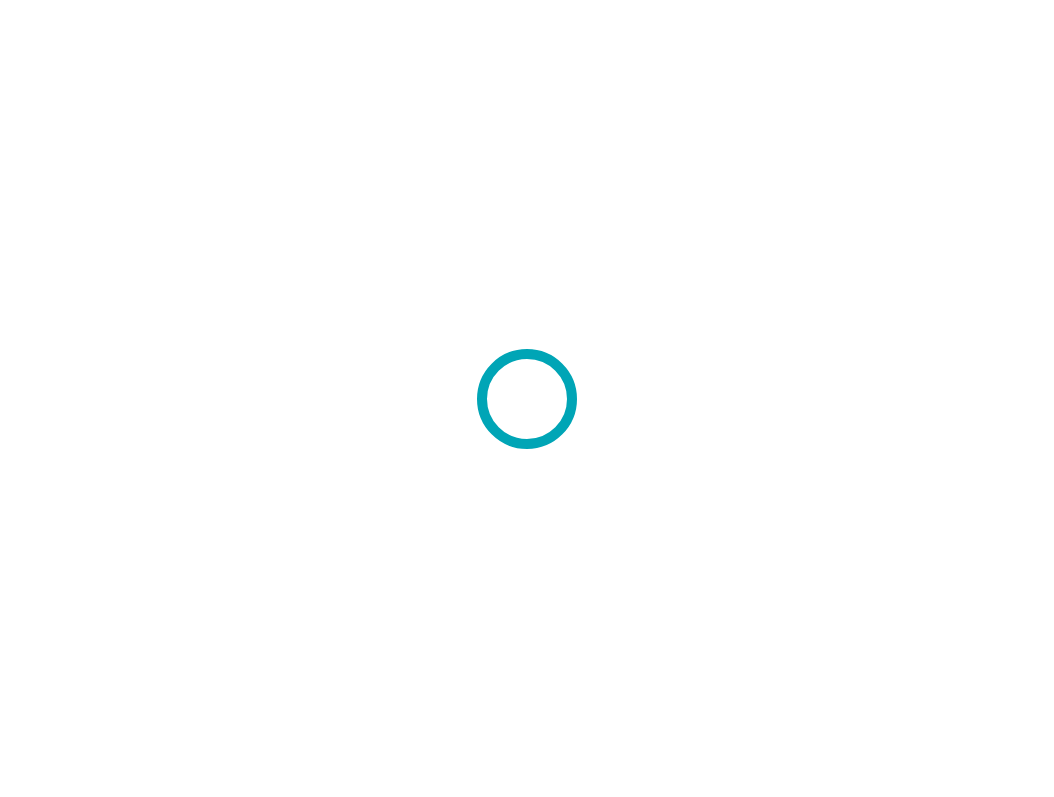 scroll, scrollTop: 0, scrollLeft: 0, axis: both 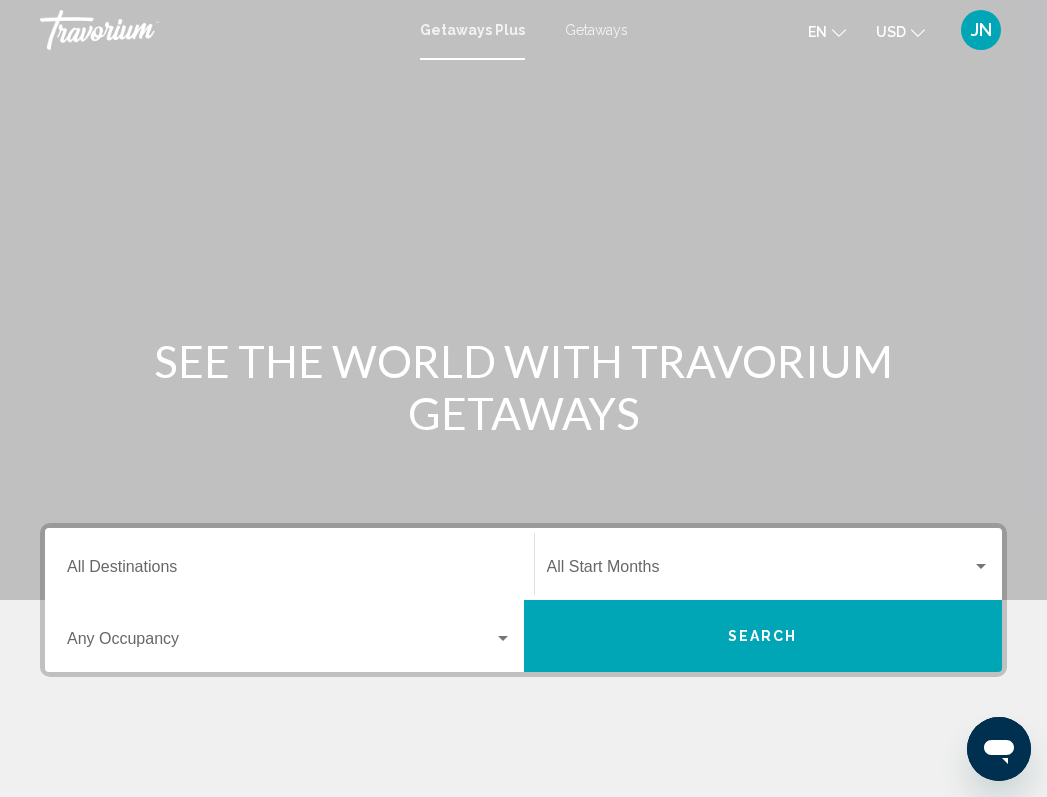 click on "Destination All Destinations" at bounding box center [289, 564] 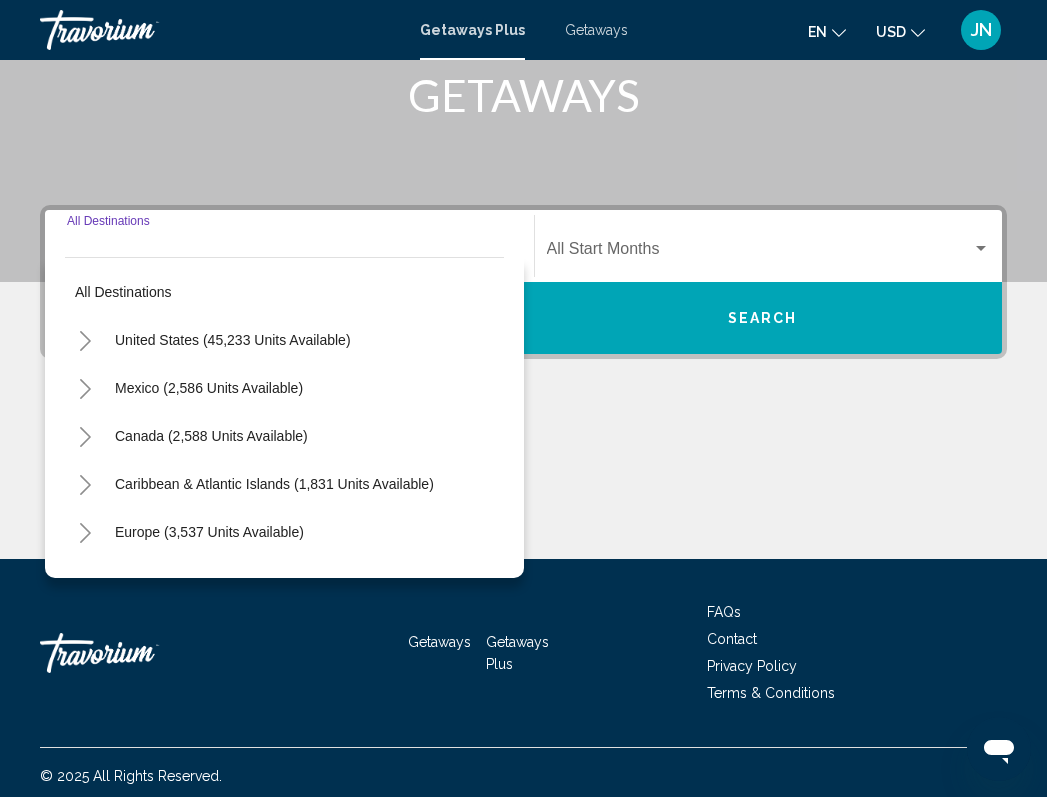 scroll, scrollTop: 325, scrollLeft: 0, axis: vertical 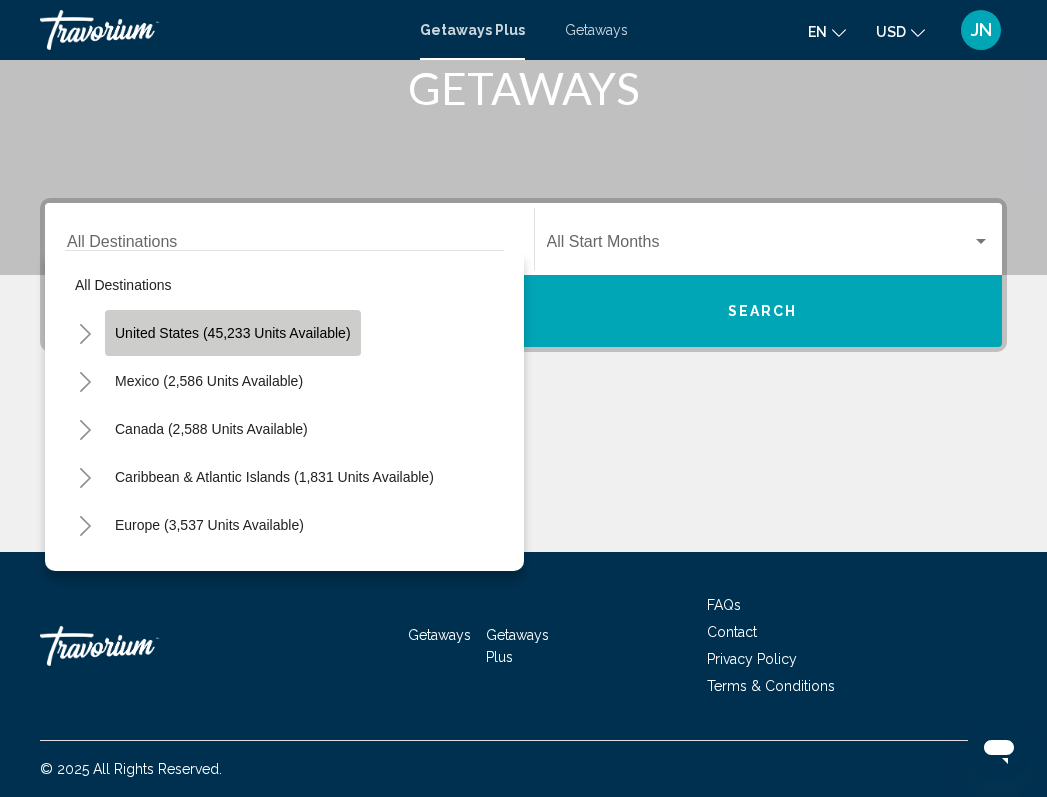 click on "United States (45,233 units available)" at bounding box center [209, 381] 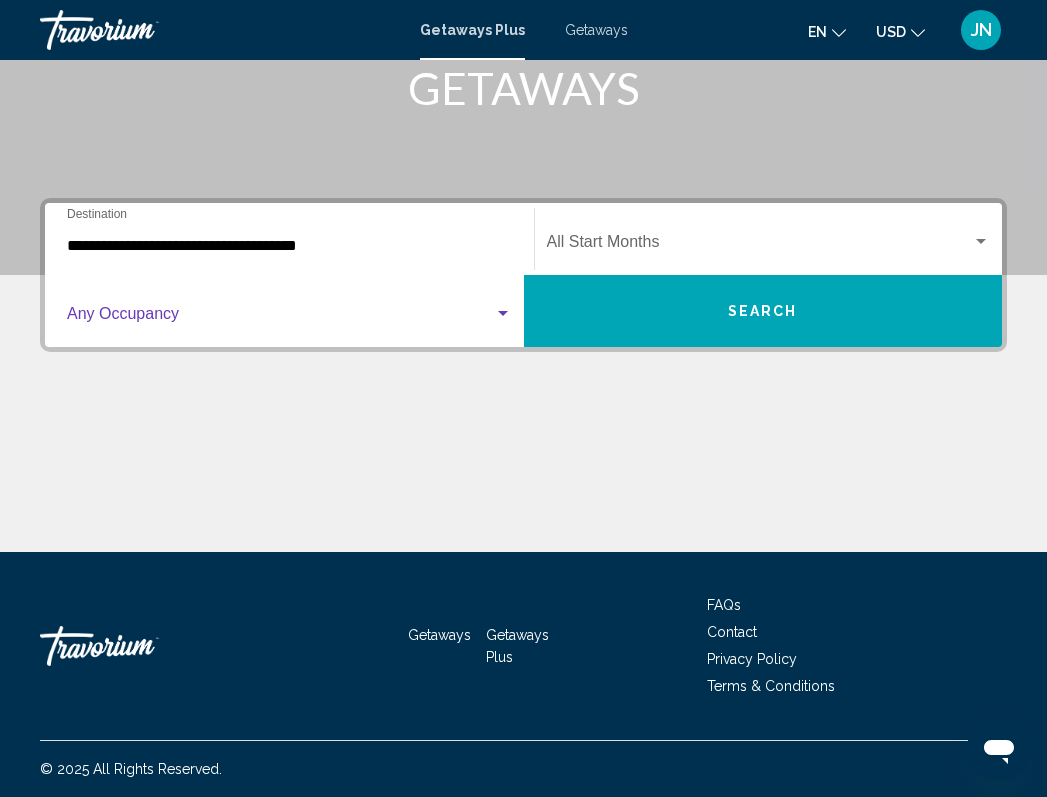 click at bounding box center [503, 314] 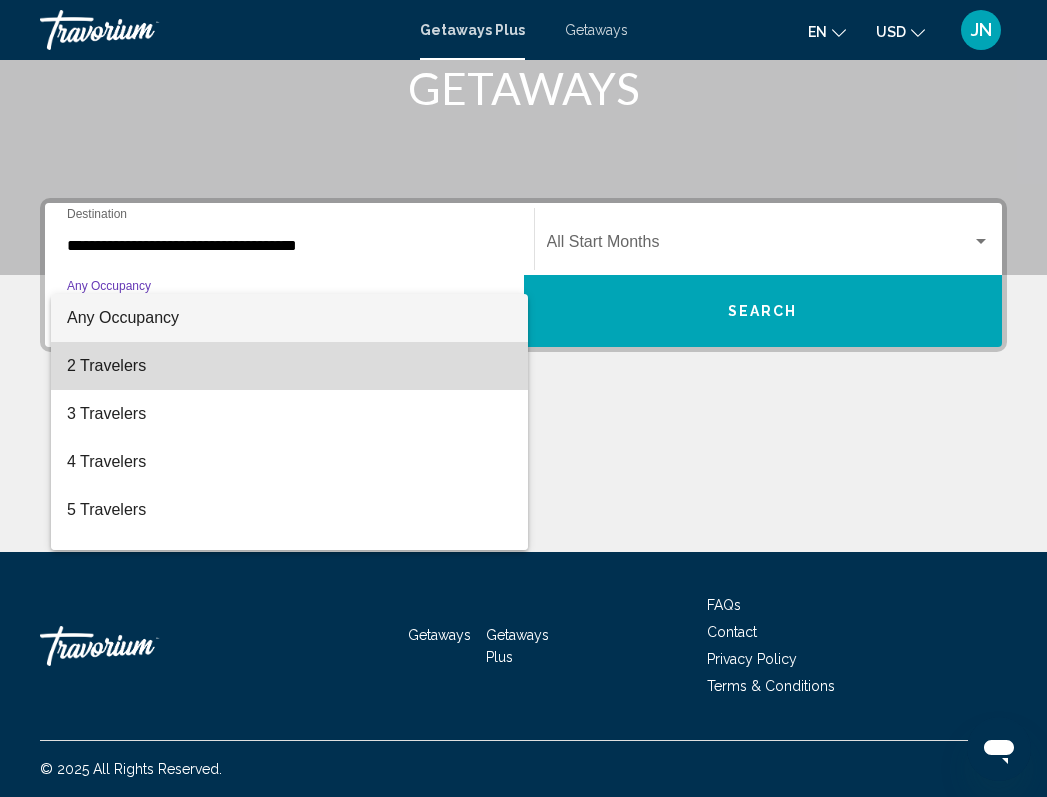 click on "2 Travelers" at bounding box center (289, 366) 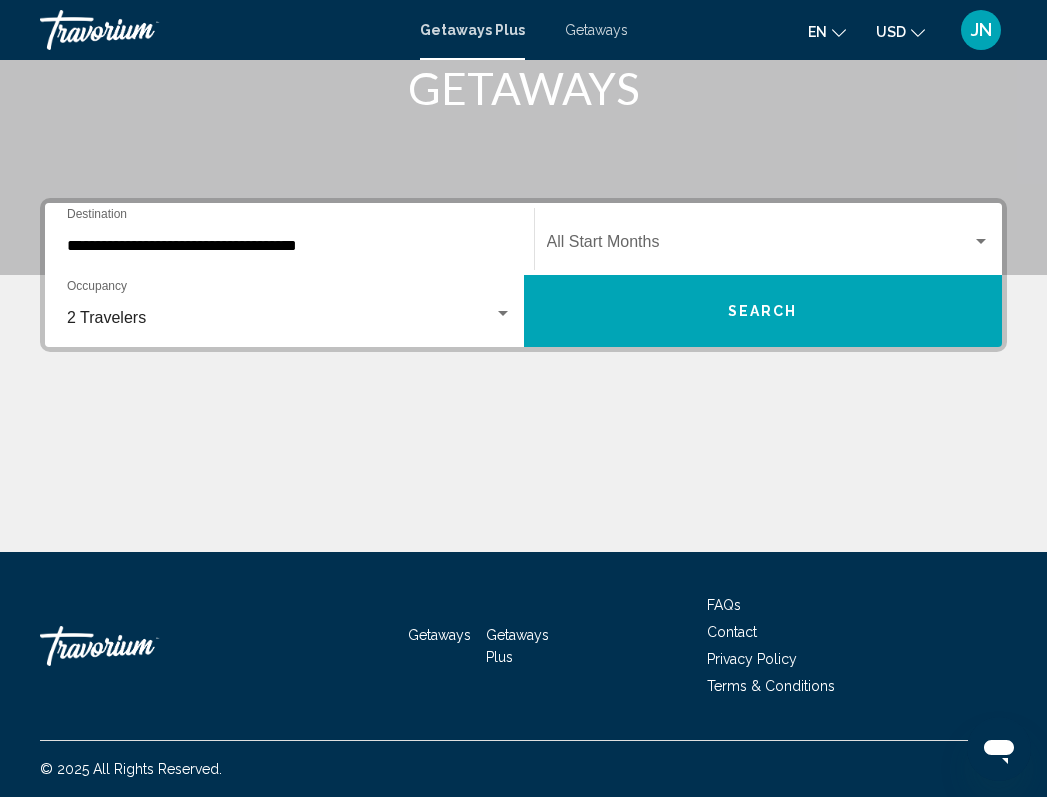 drag, startPoint x: 507, startPoint y: 349, endPoint x: 726, endPoint y: 322, distance: 220.65811 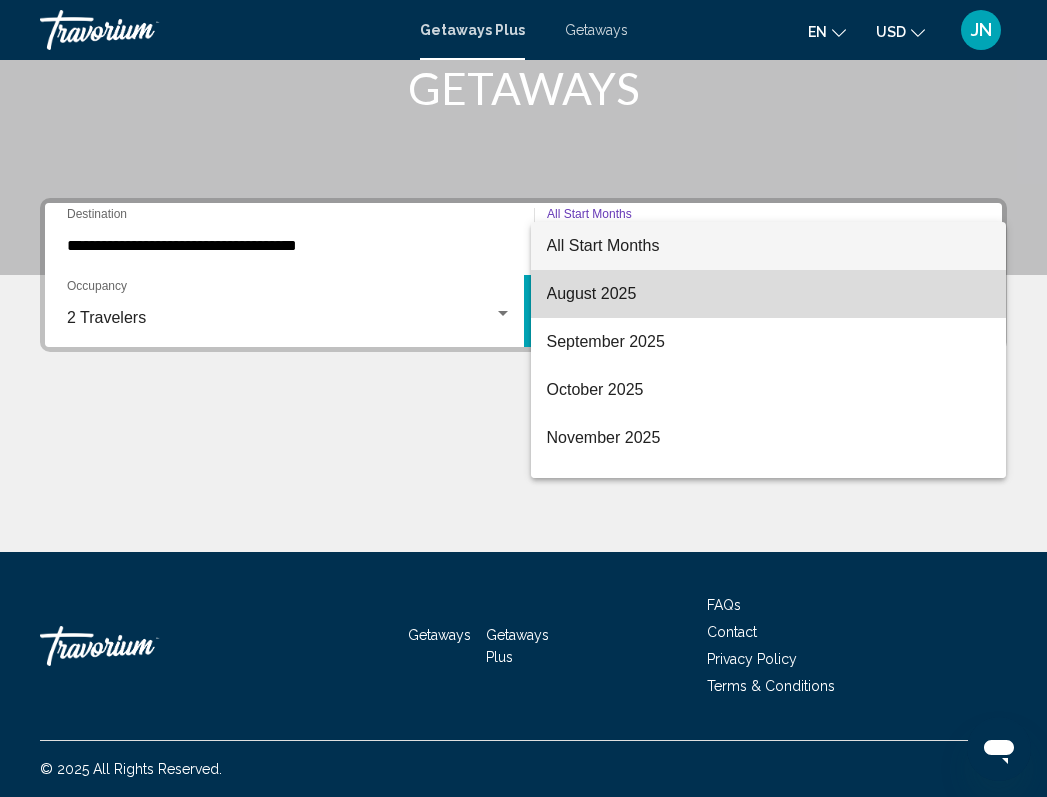 click on "August 2025" at bounding box center [769, 294] 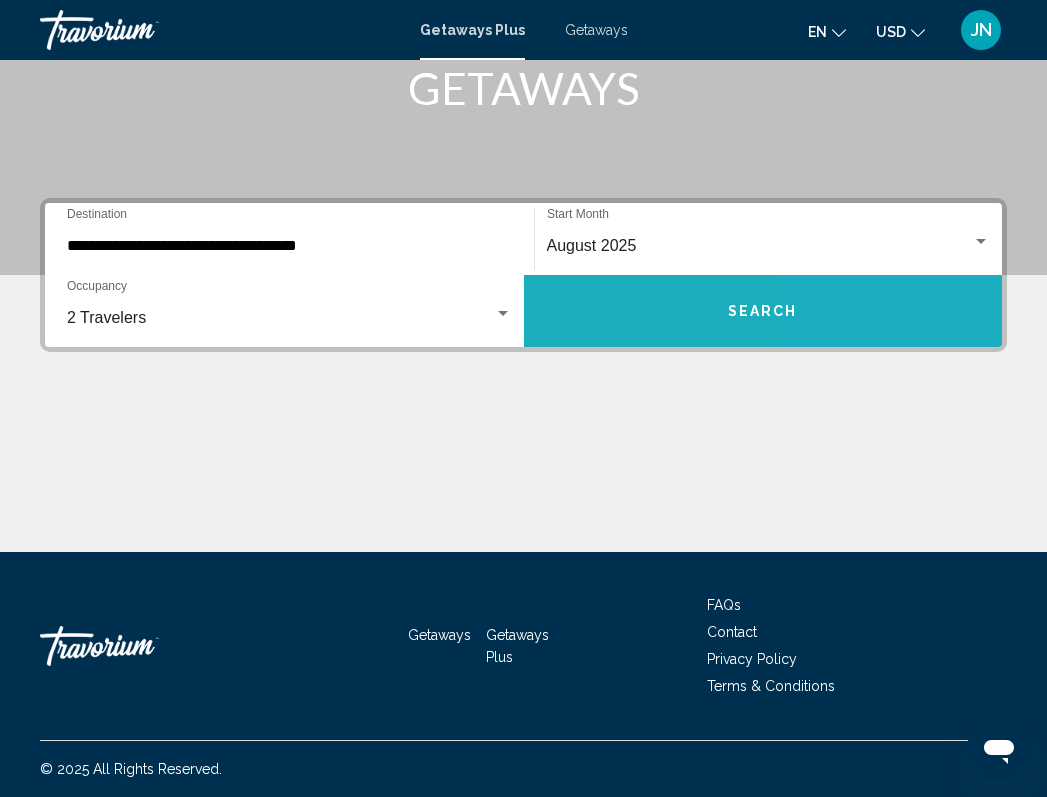 click on "Search" at bounding box center [763, 311] 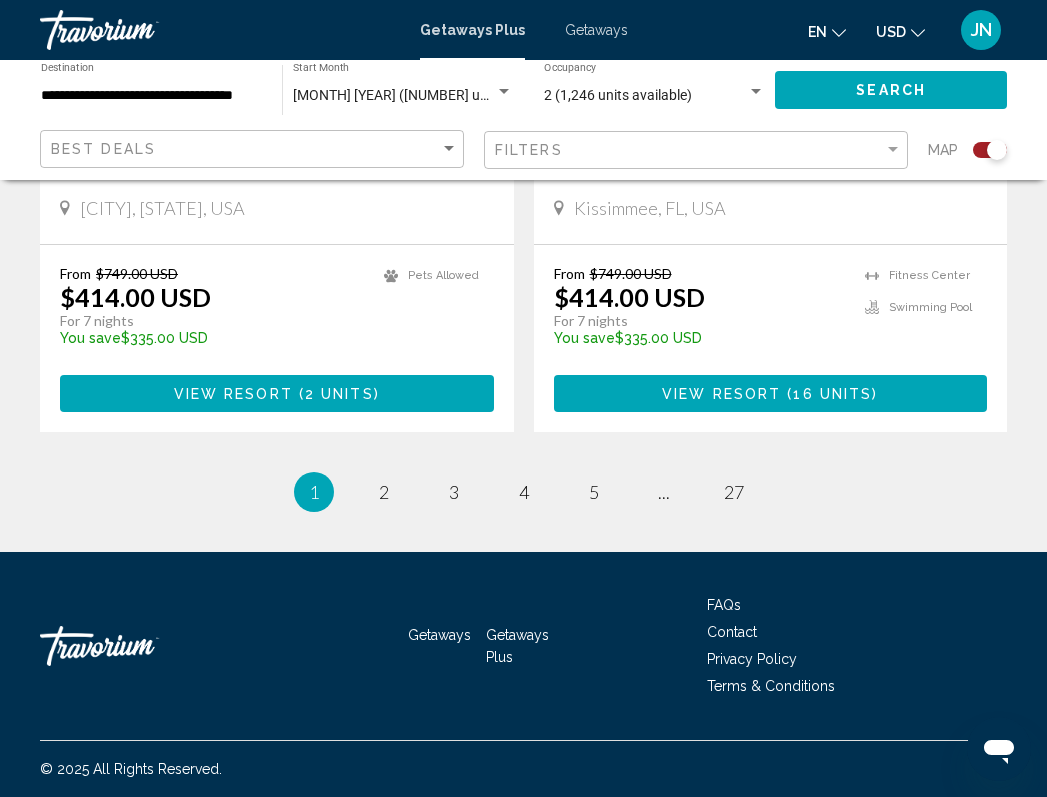 scroll, scrollTop: 4537, scrollLeft: 0, axis: vertical 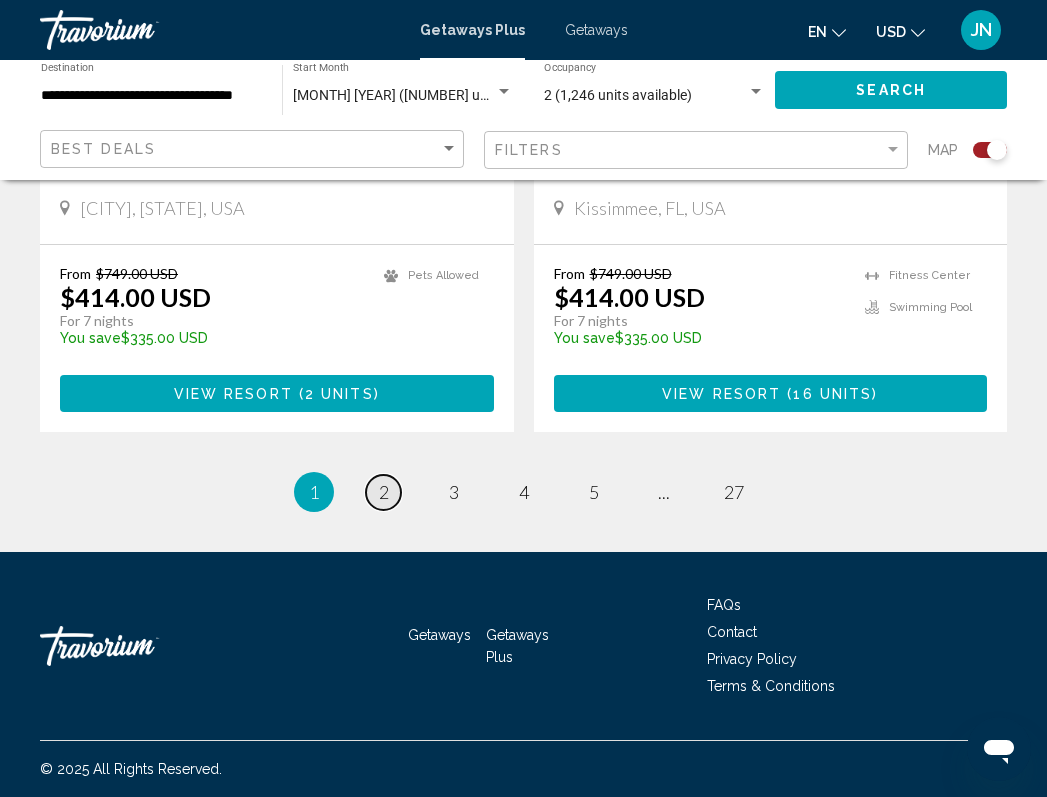 click on "2" at bounding box center [384, 492] 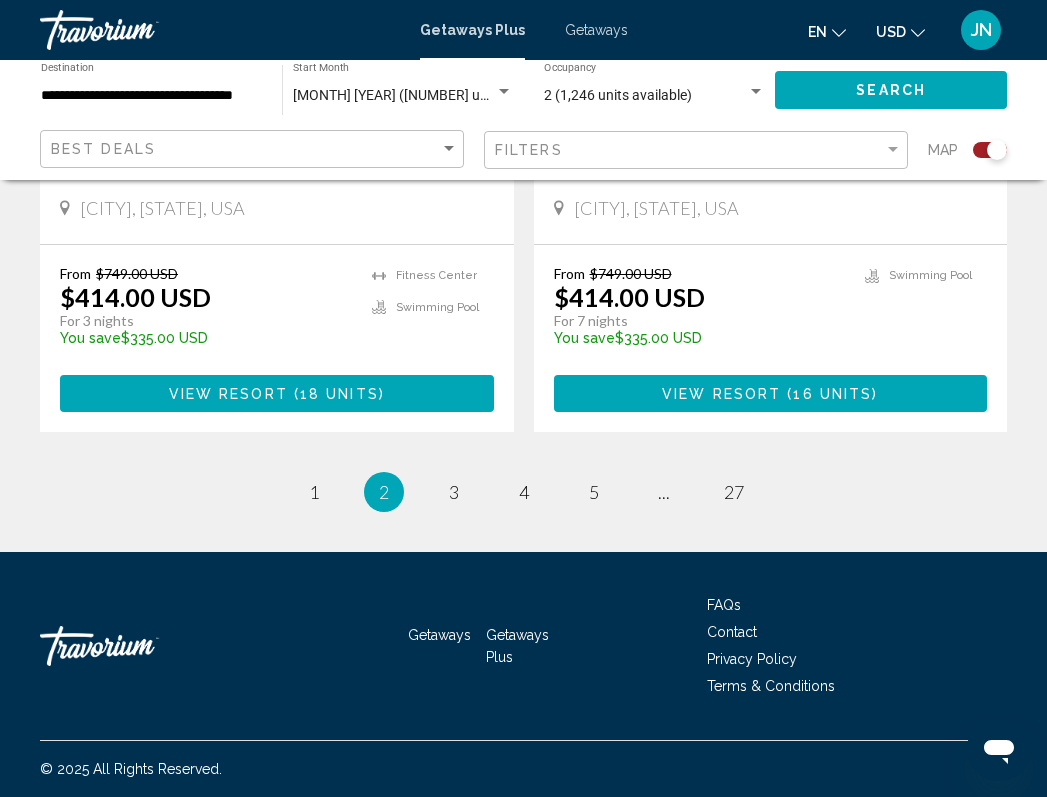 scroll, scrollTop: 4537, scrollLeft: 0, axis: vertical 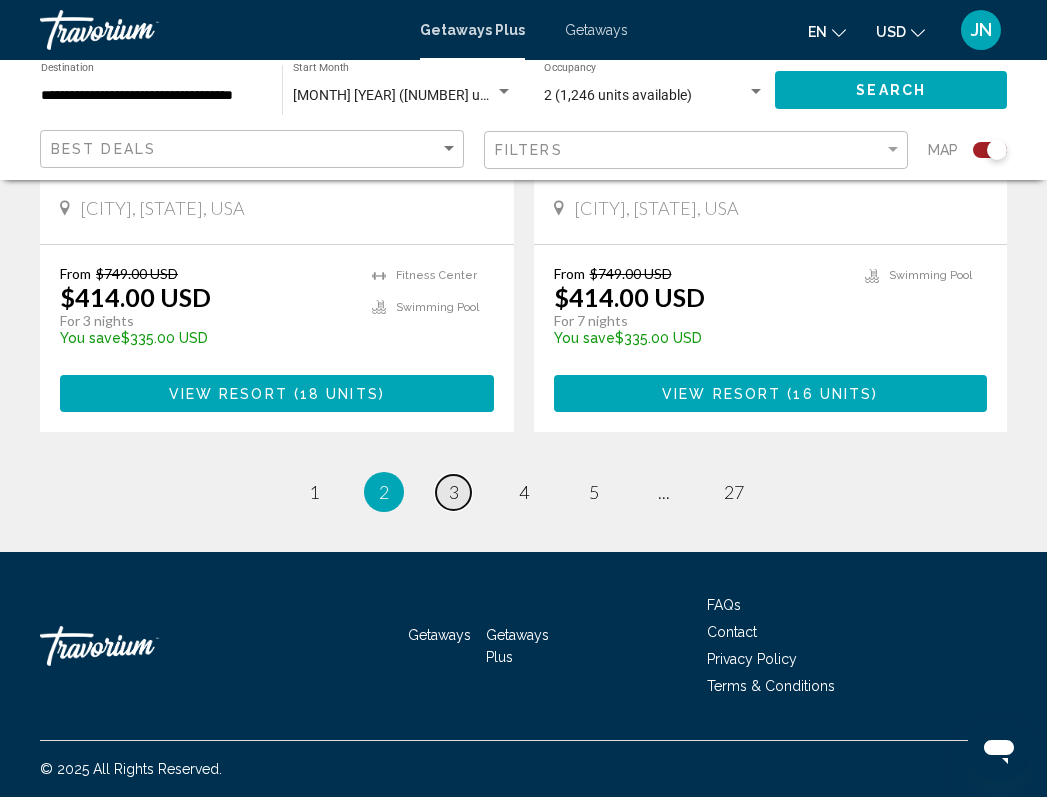 click on "3" at bounding box center [454, 492] 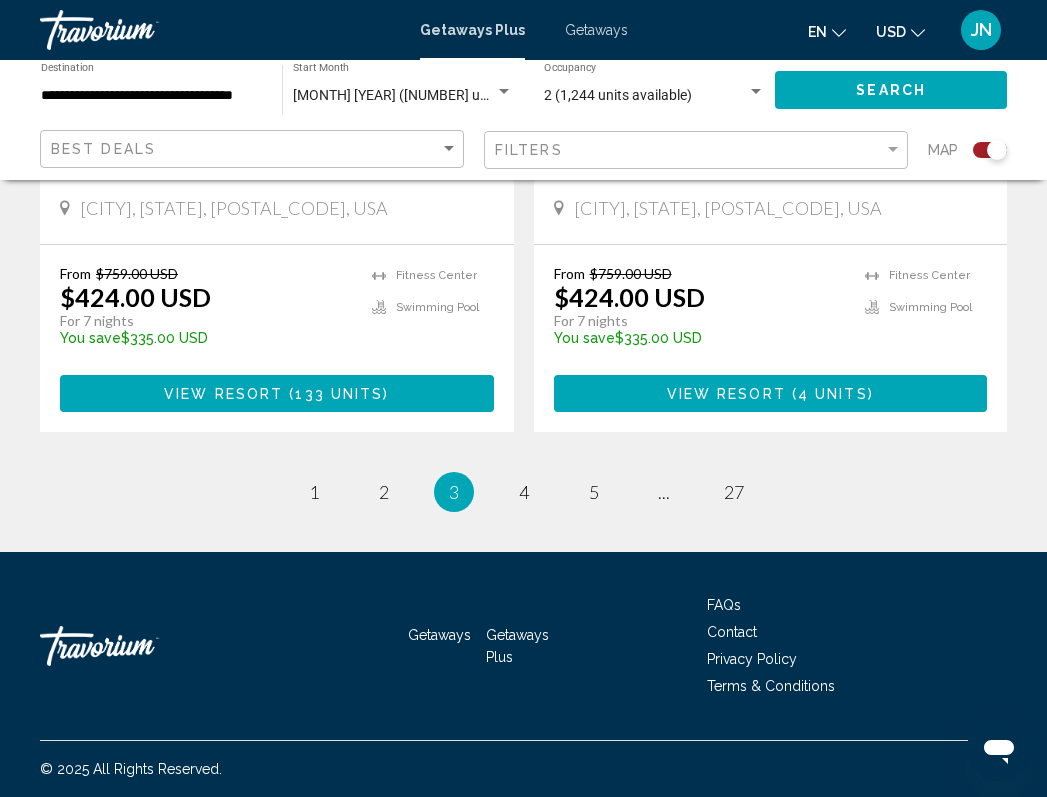 scroll, scrollTop: 4627, scrollLeft: 0, axis: vertical 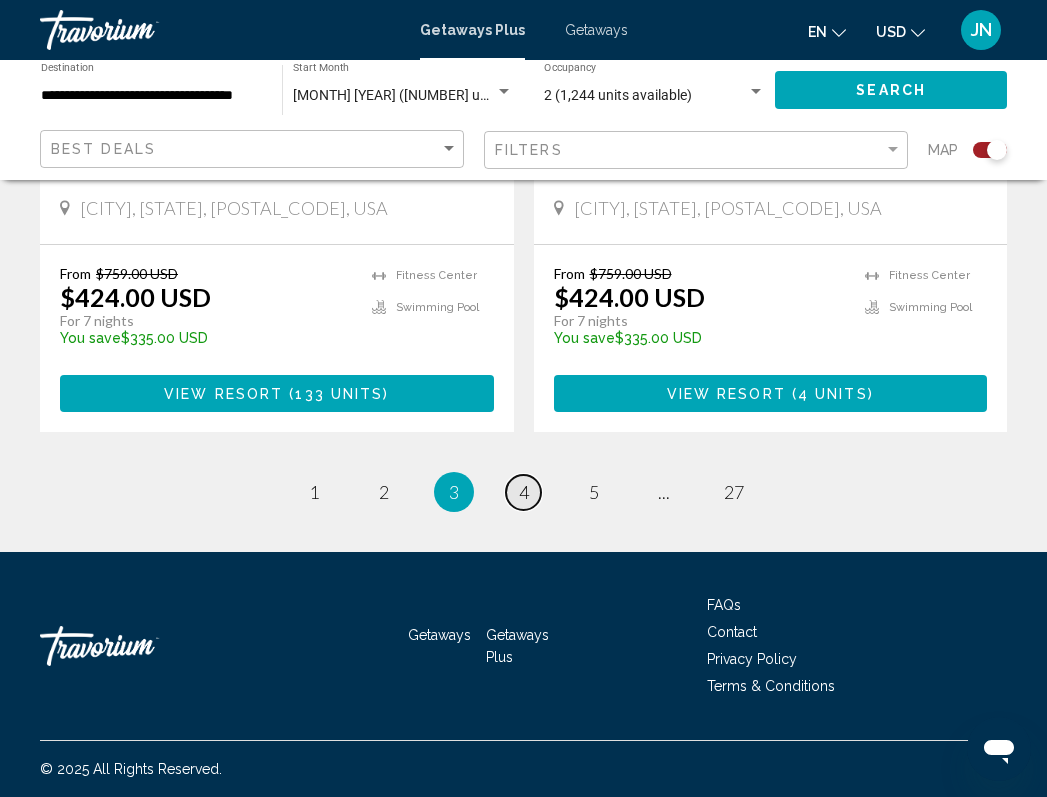 click on "4" at bounding box center [524, 492] 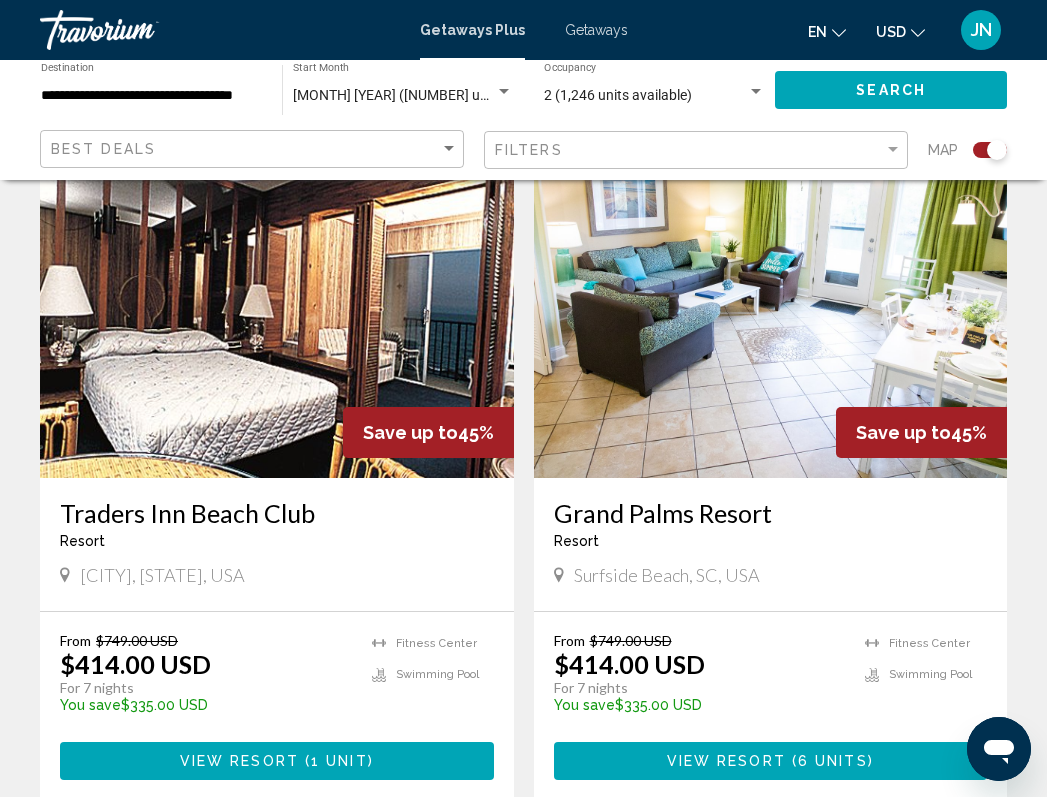scroll, scrollTop: 1452, scrollLeft: 0, axis: vertical 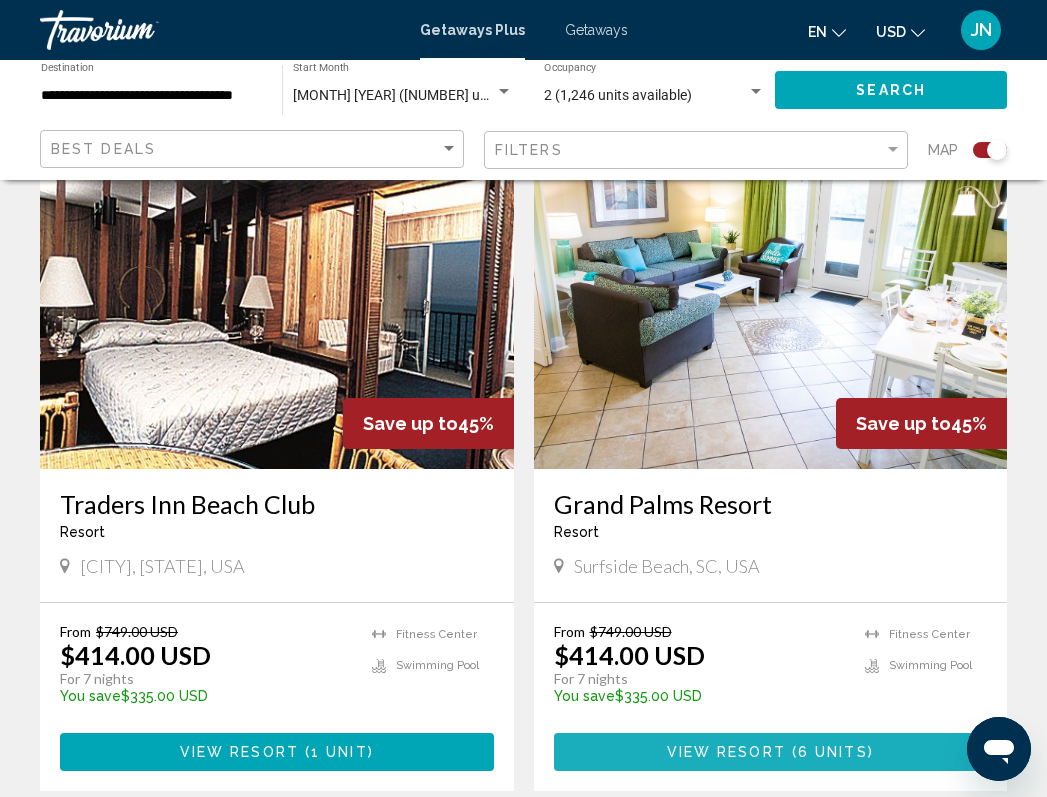 click on "View Resort" at bounding box center [726, 753] 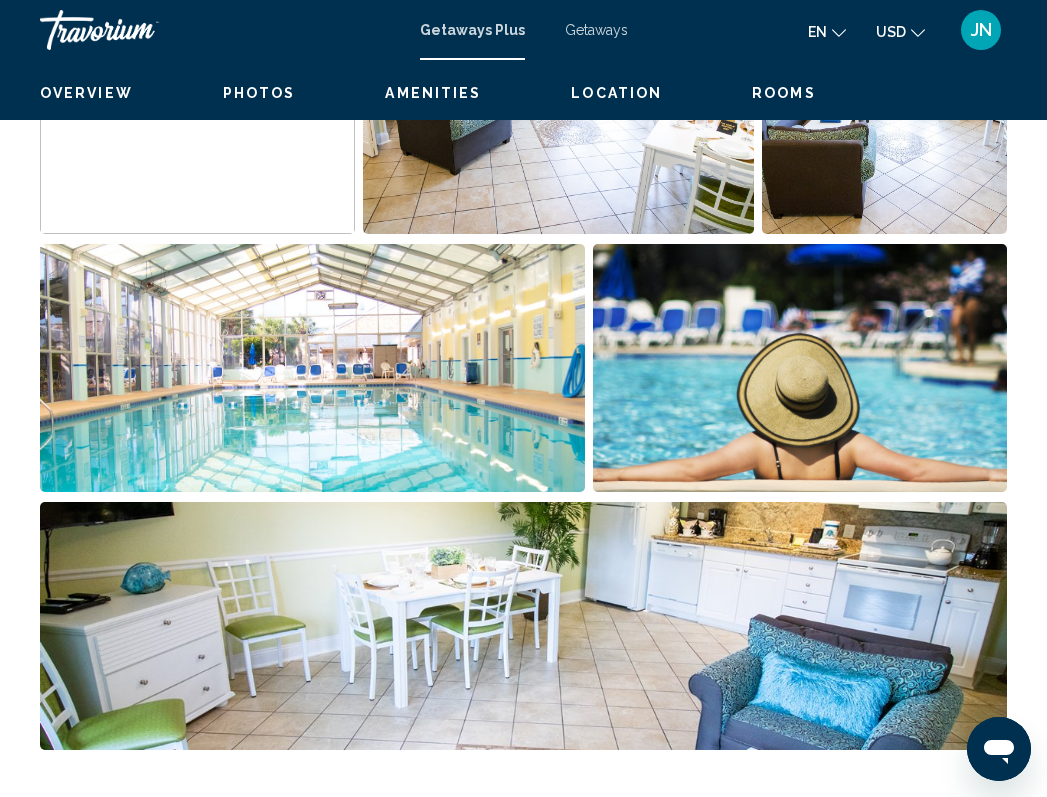 scroll, scrollTop: 0, scrollLeft: 0, axis: both 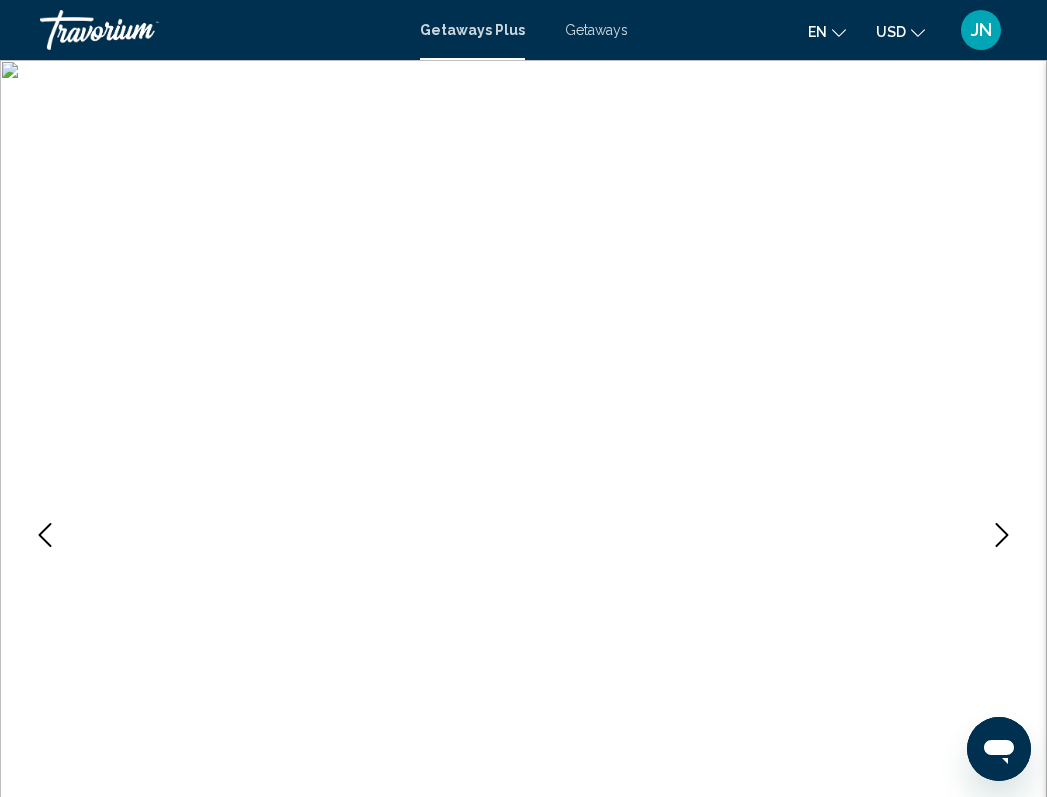 type 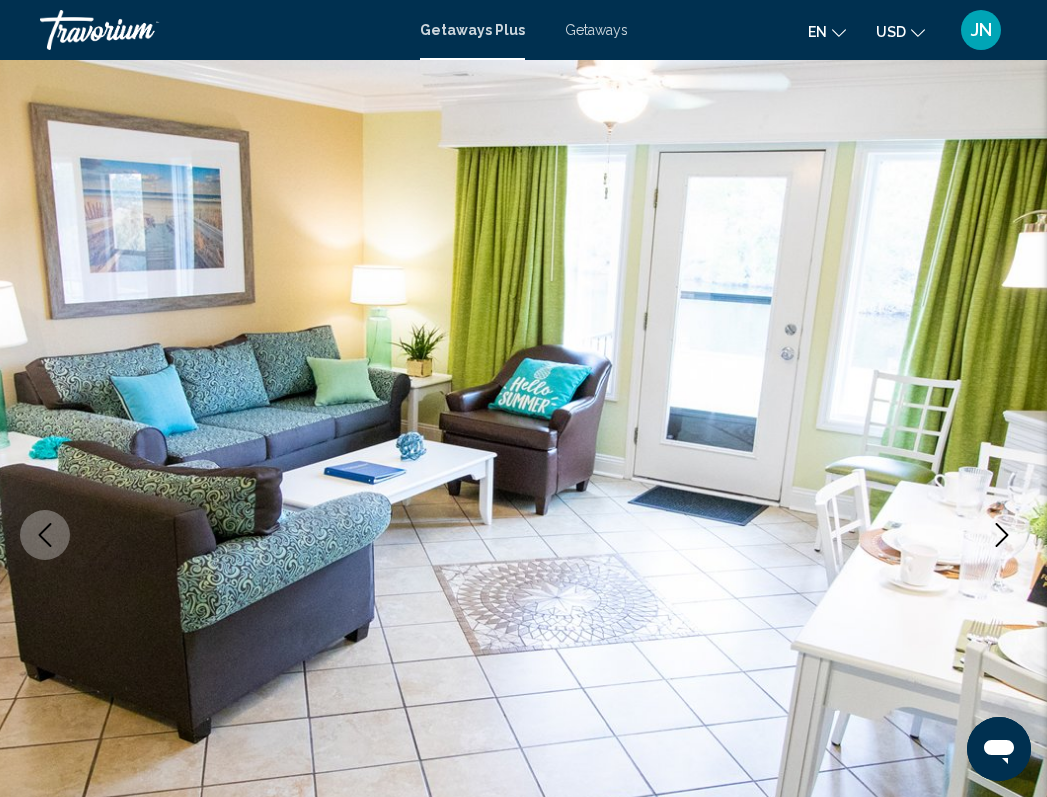 click 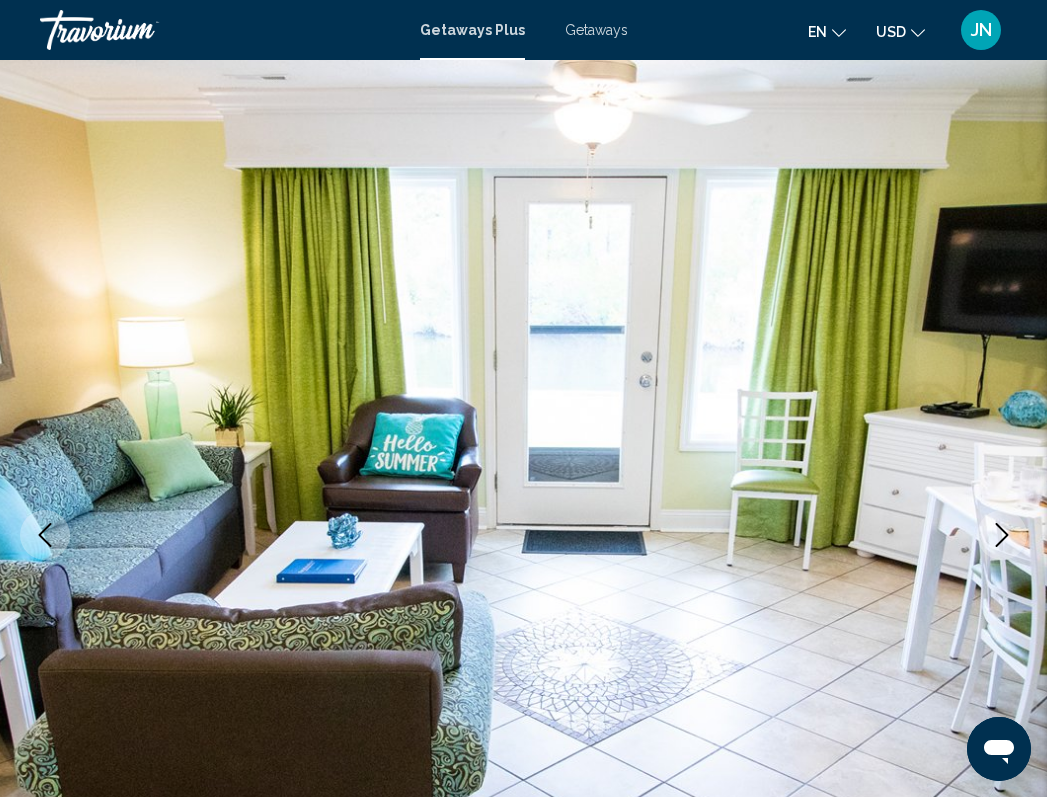 click 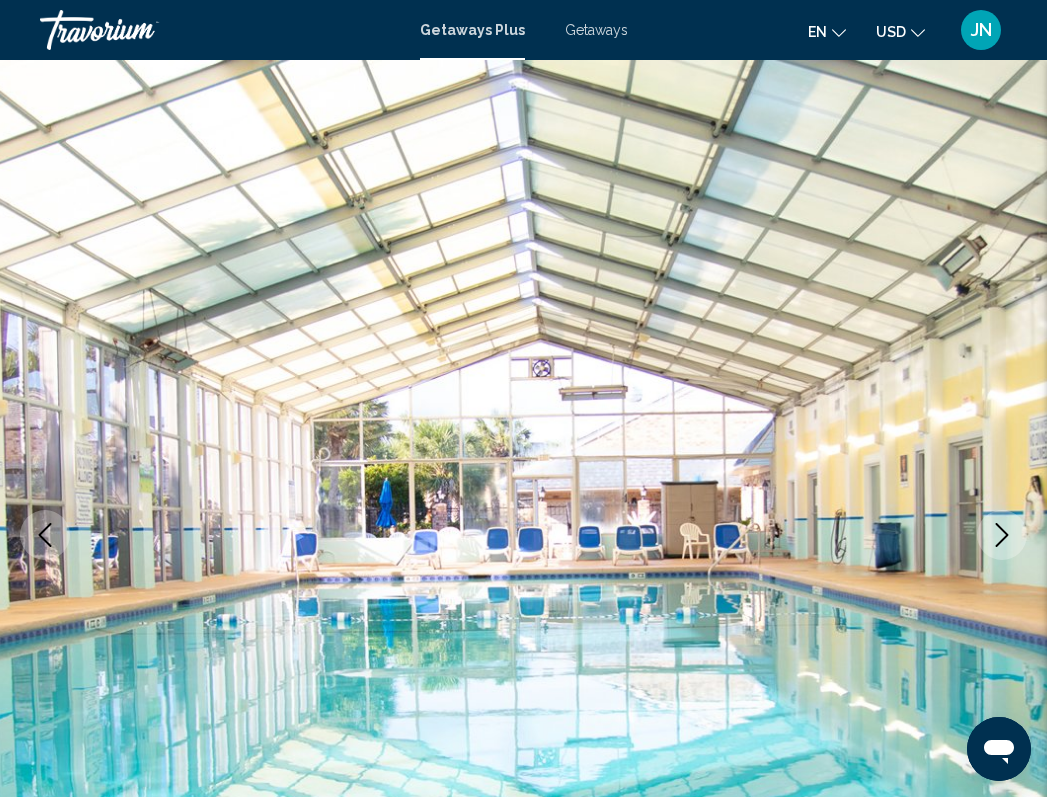 click 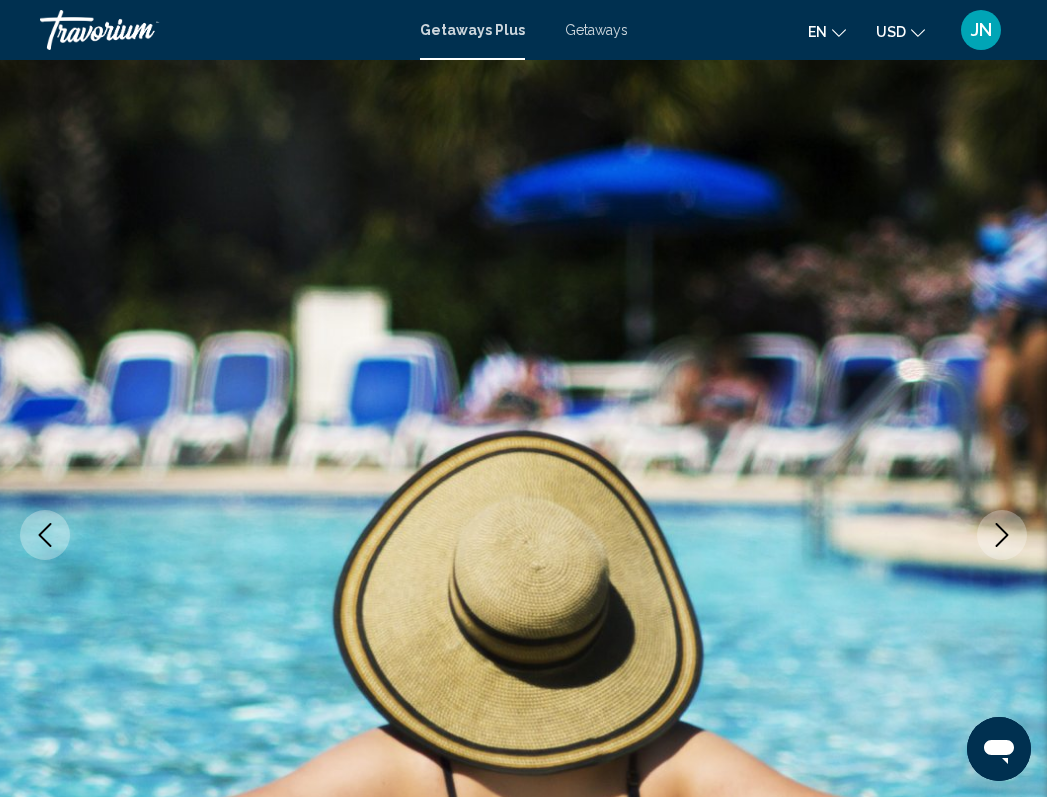 click 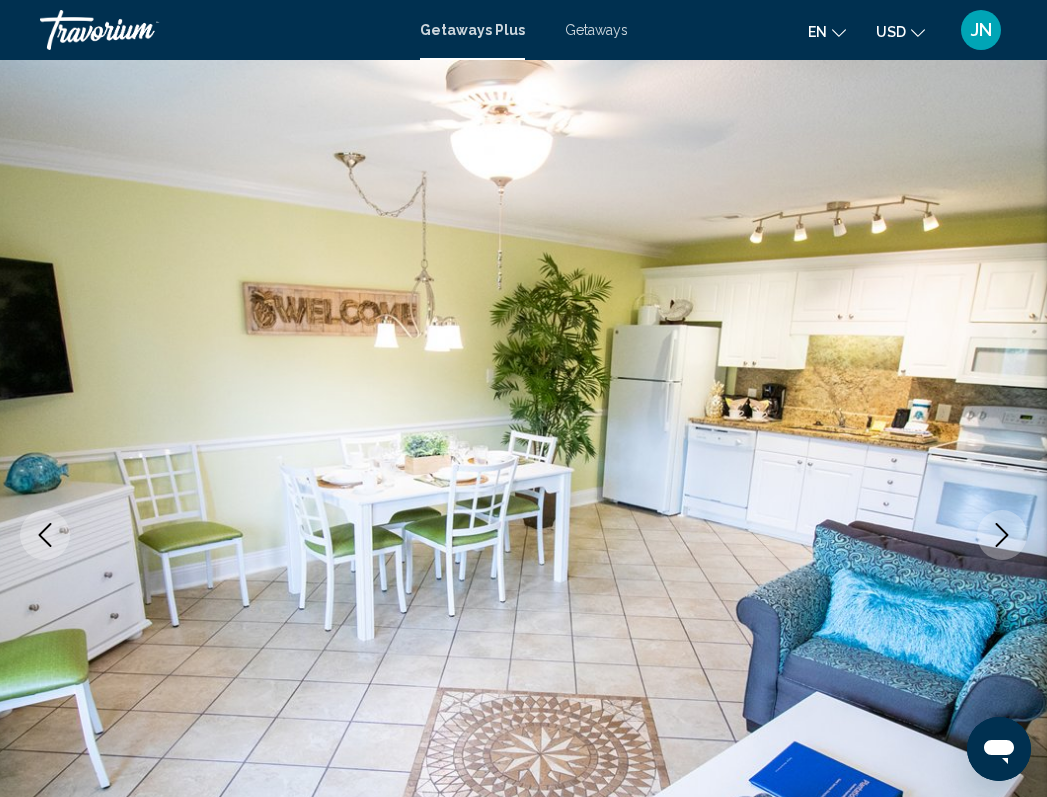 click 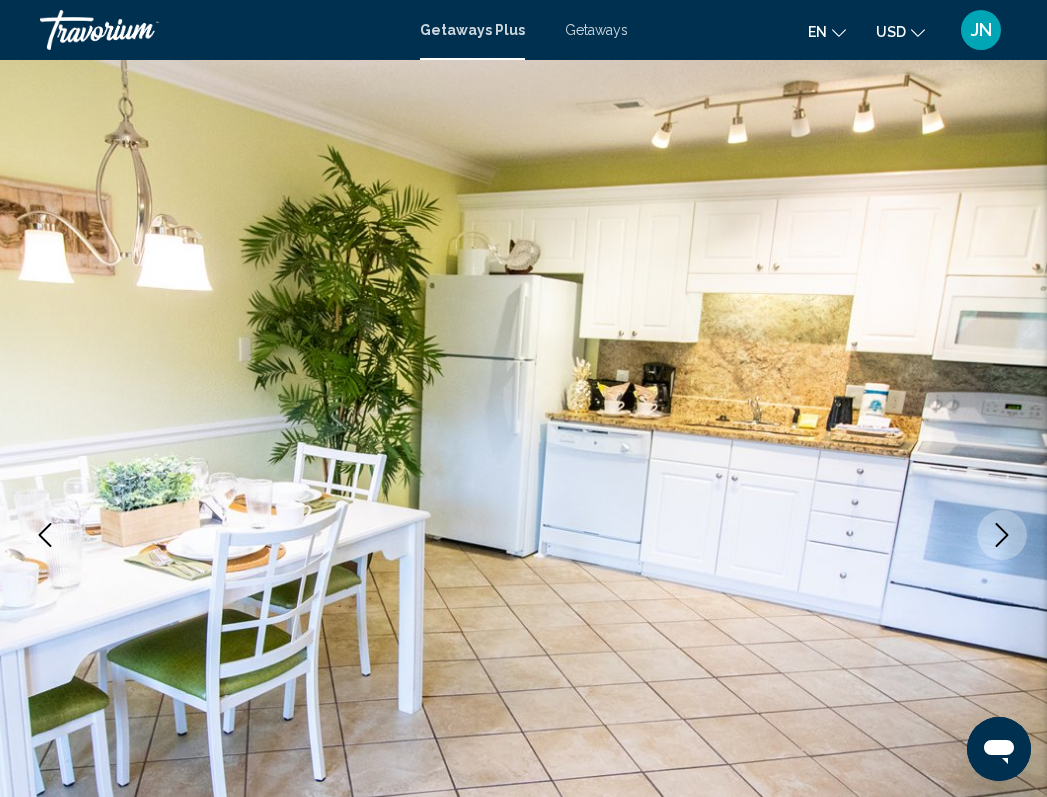 click 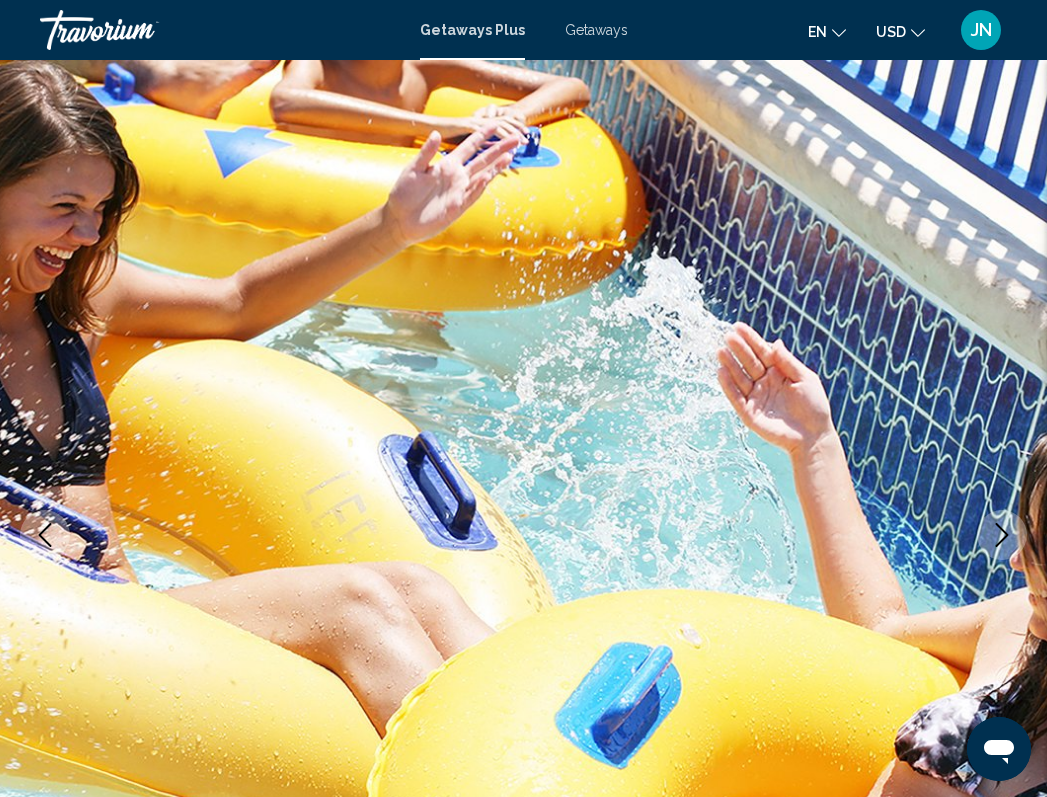 click 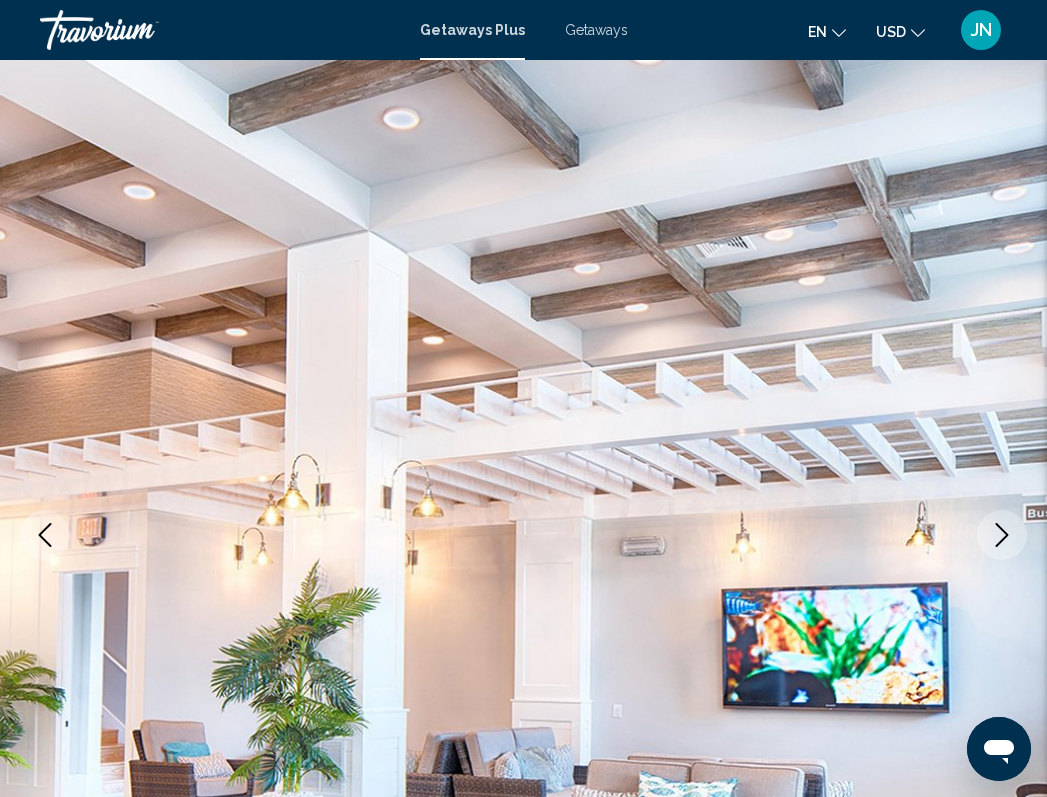 click 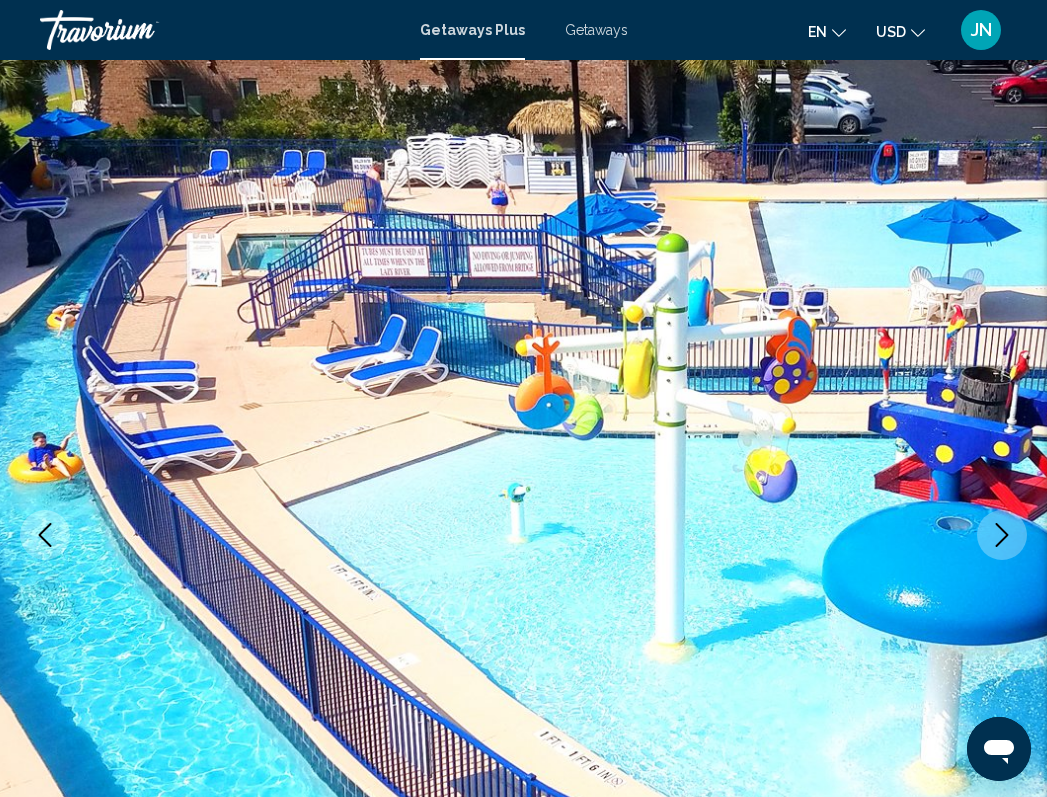 click 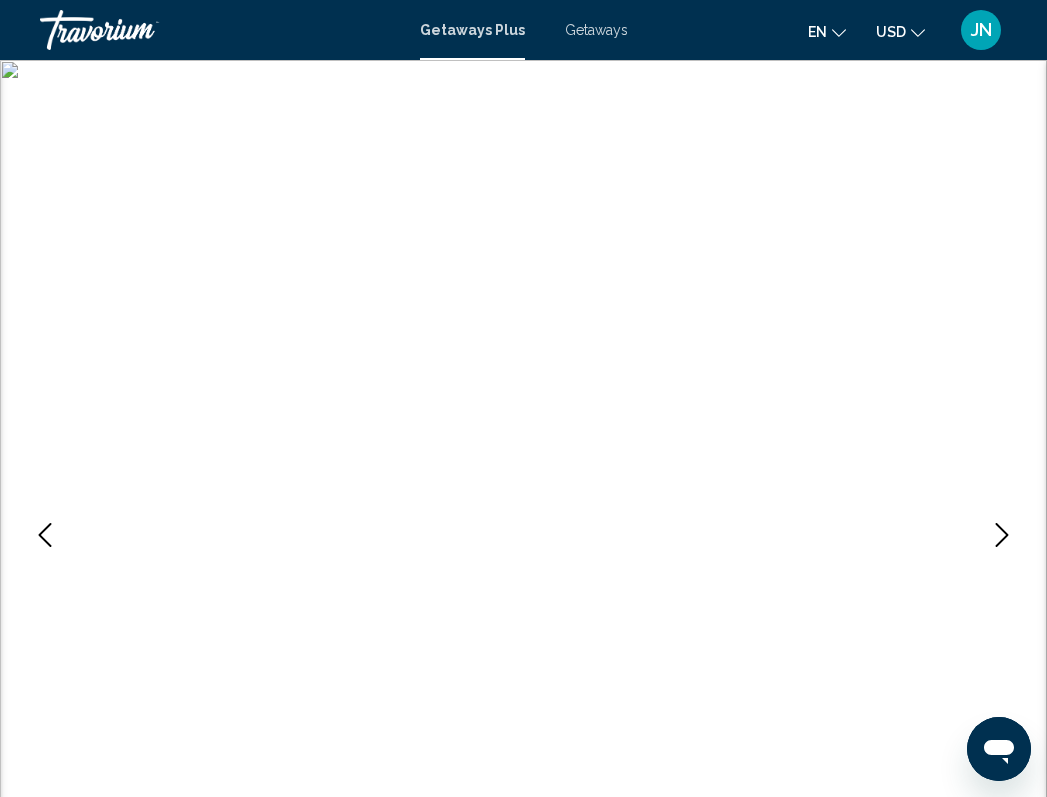 click 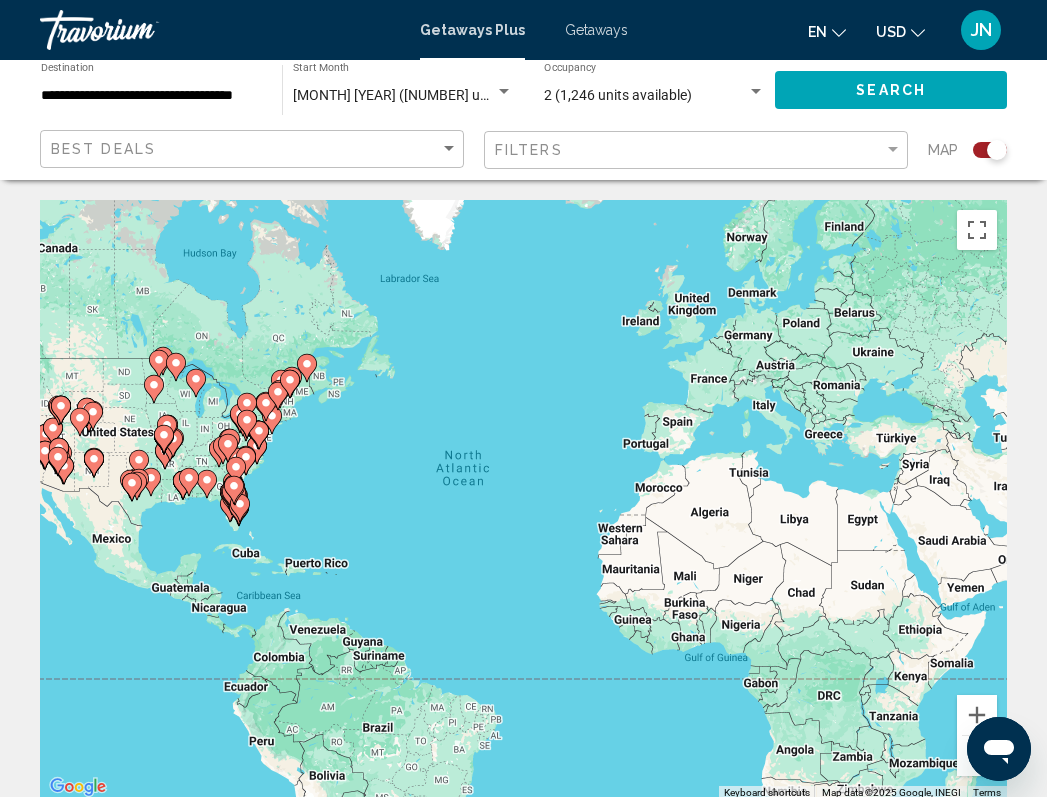 click on "Getaways" at bounding box center [596, 30] 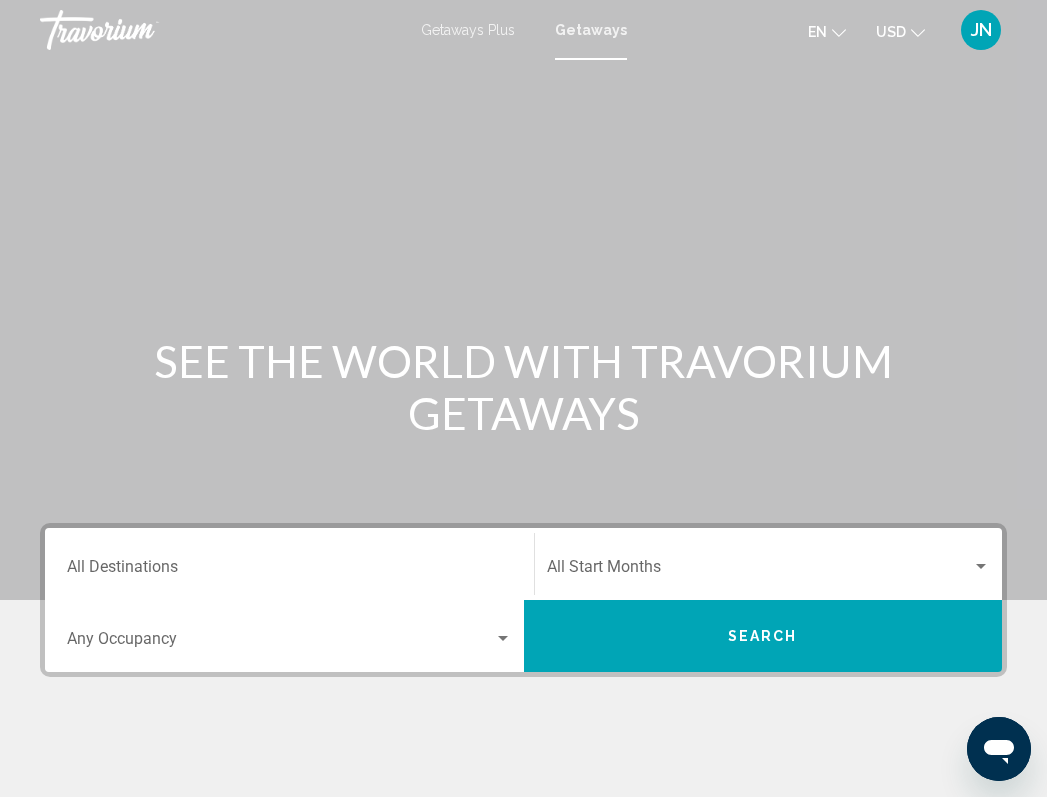 click on "Destination All Destinations" at bounding box center [289, 564] 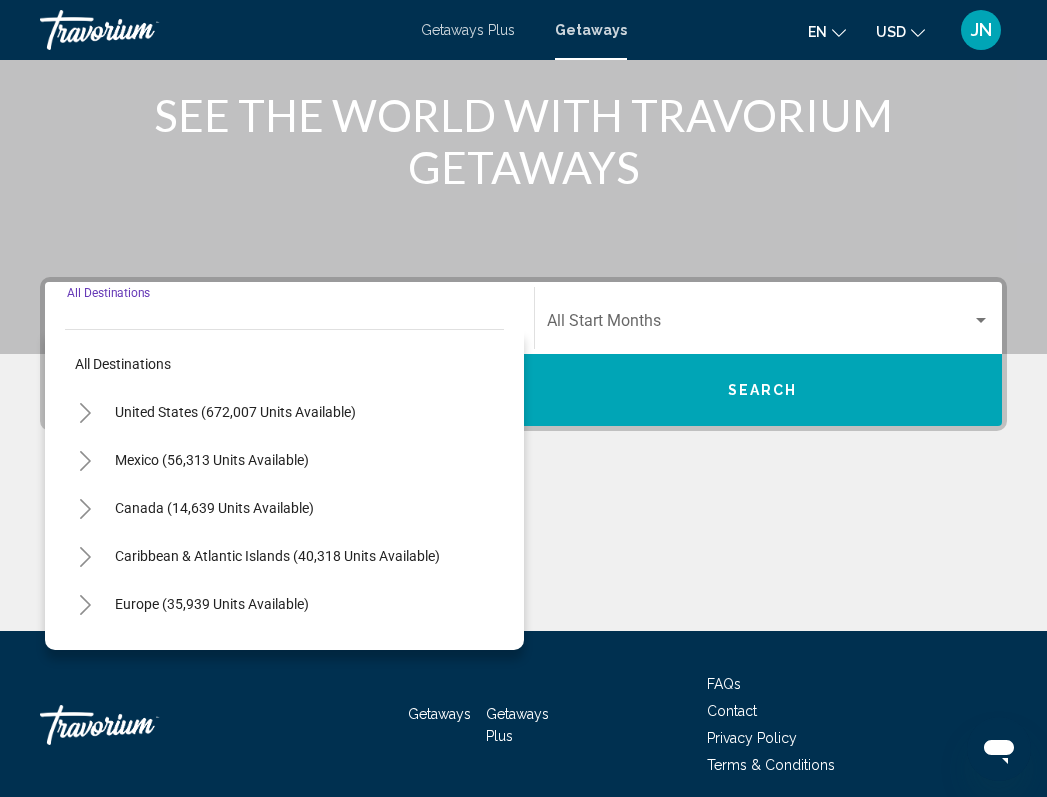 scroll, scrollTop: 325, scrollLeft: 0, axis: vertical 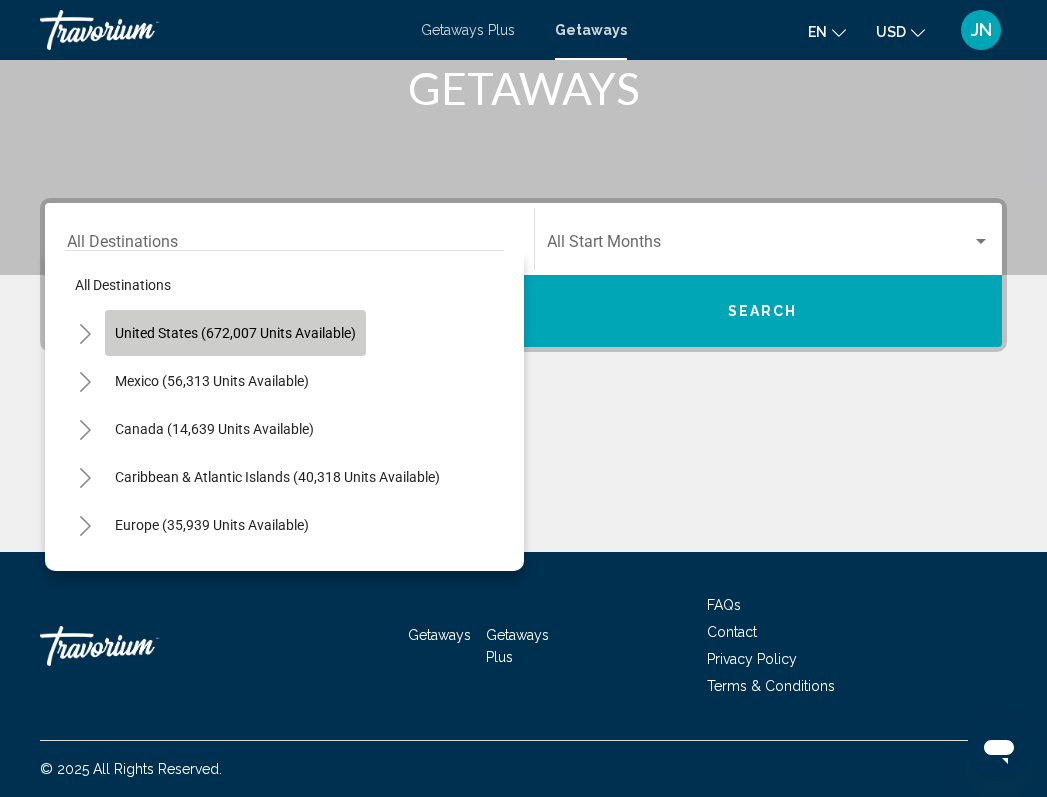 click on "United States (672,007 units available)" at bounding box center (212, 381) 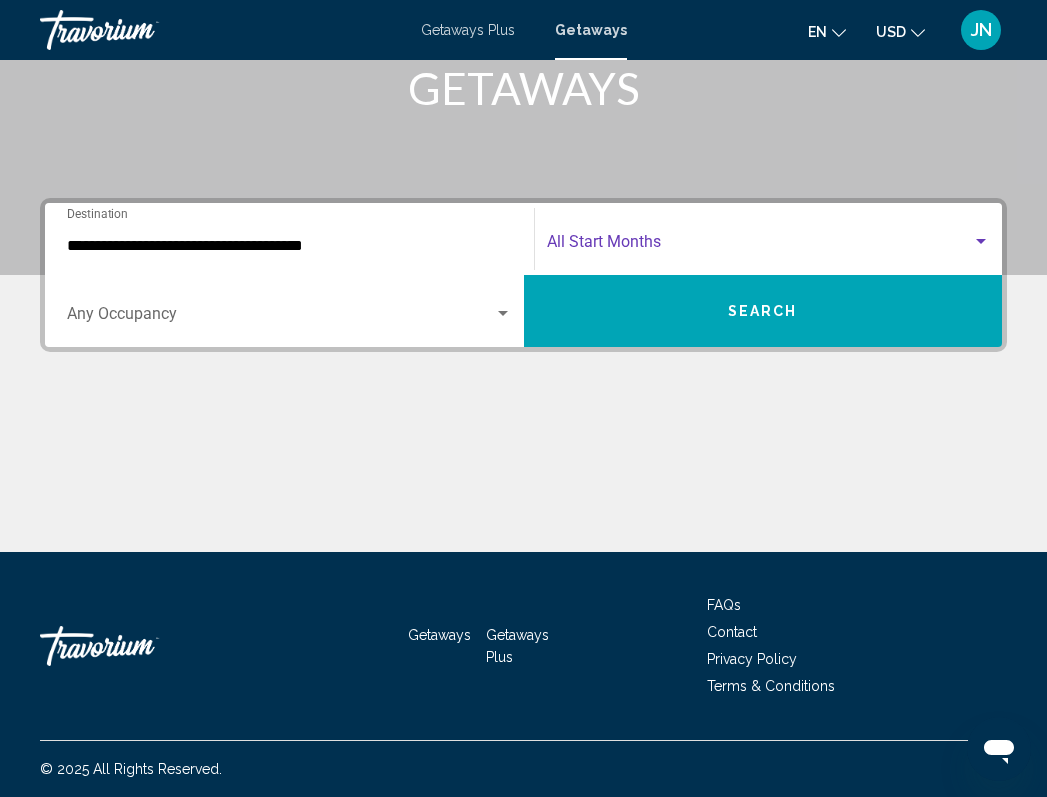 click at bounding box center (981, 242) 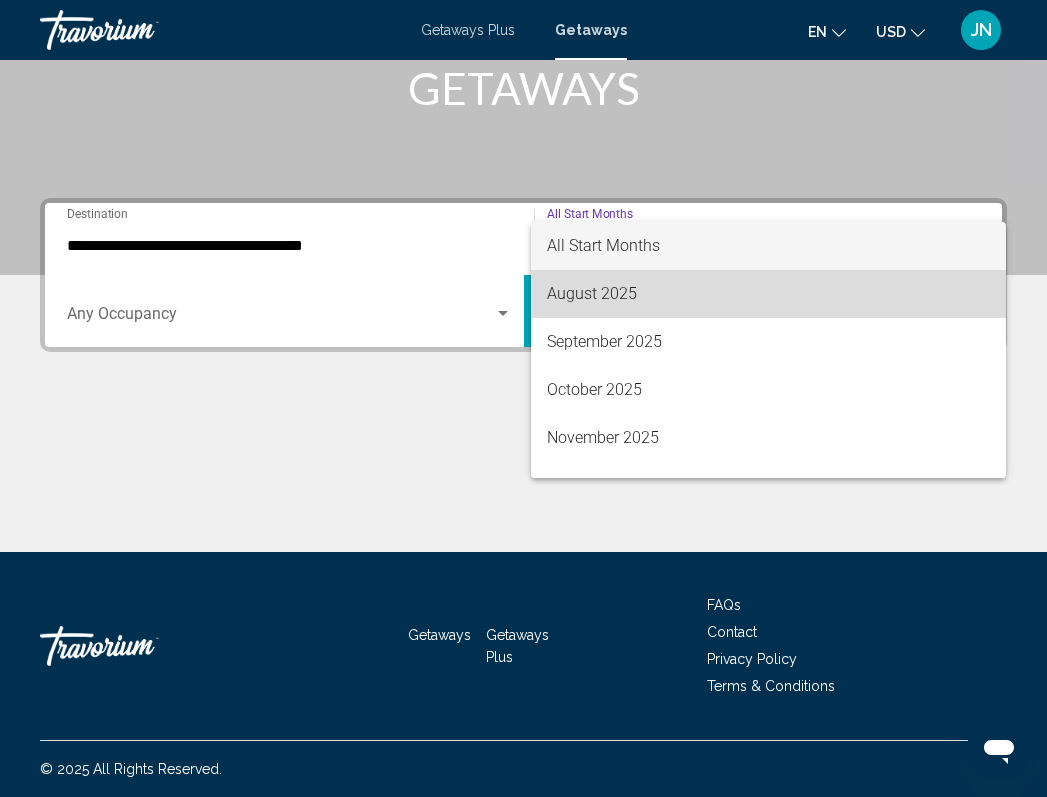 click on "August 2025" at bounding box center (769, 294) 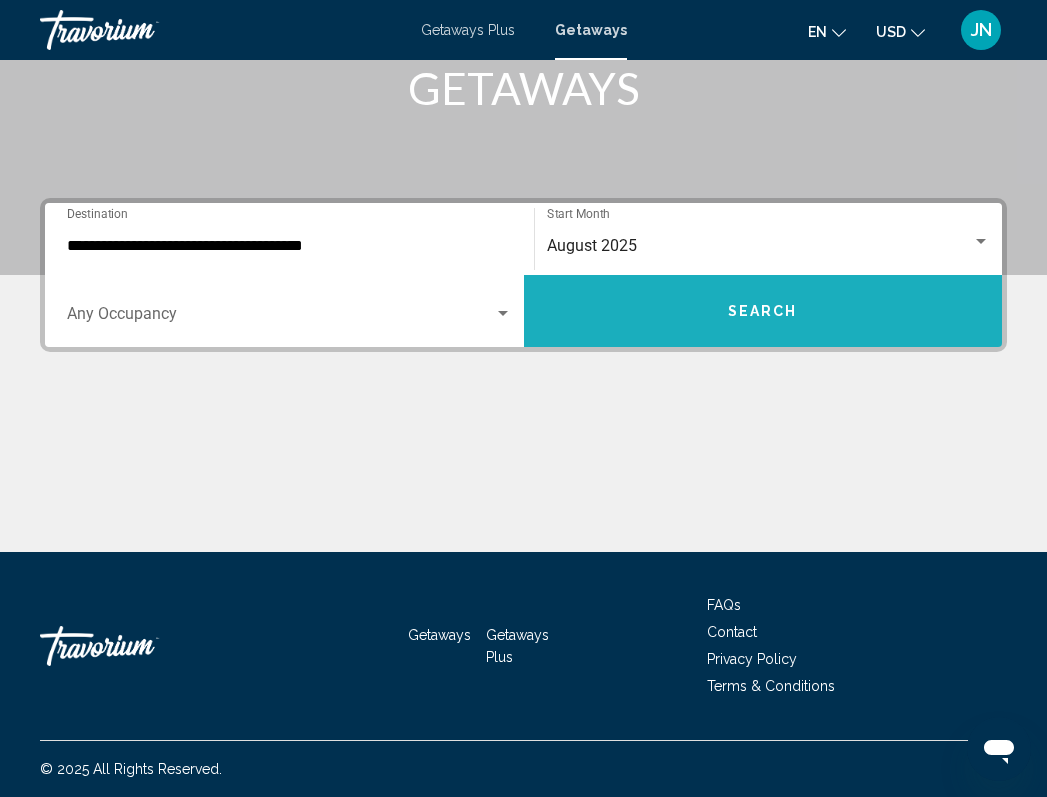 click on "Search" at bounding box center (763, 311) 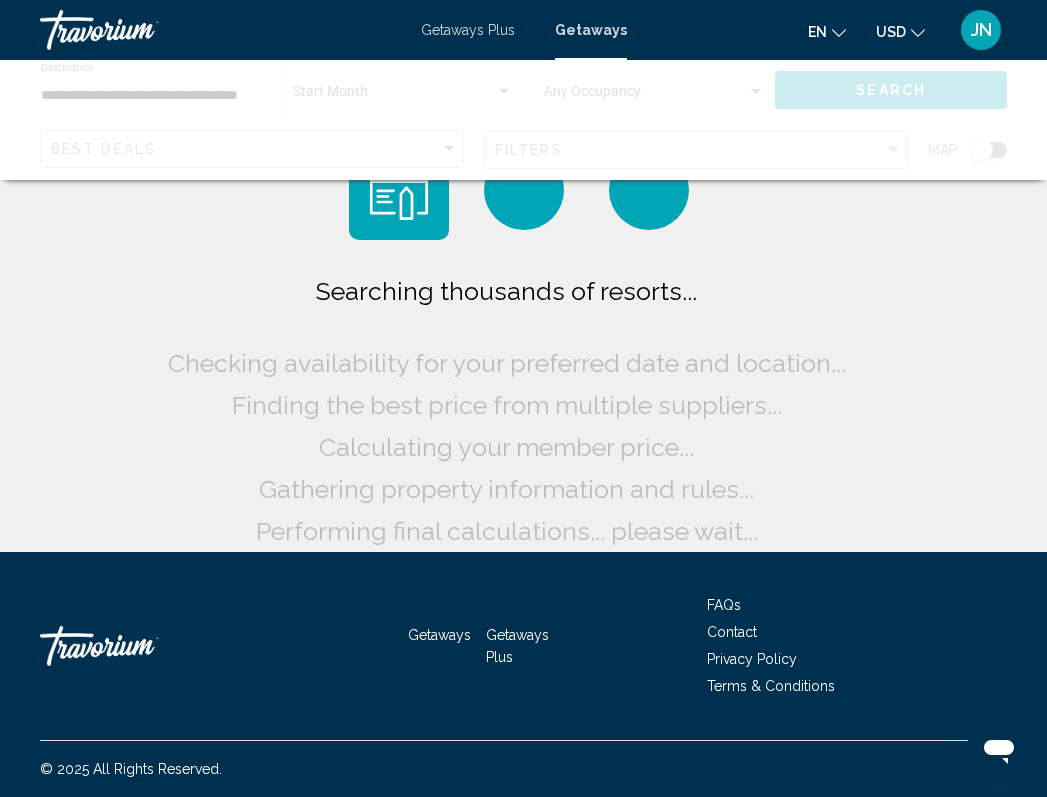 scroll, scrollTop: 0, scrollLeft: 0, axis: both 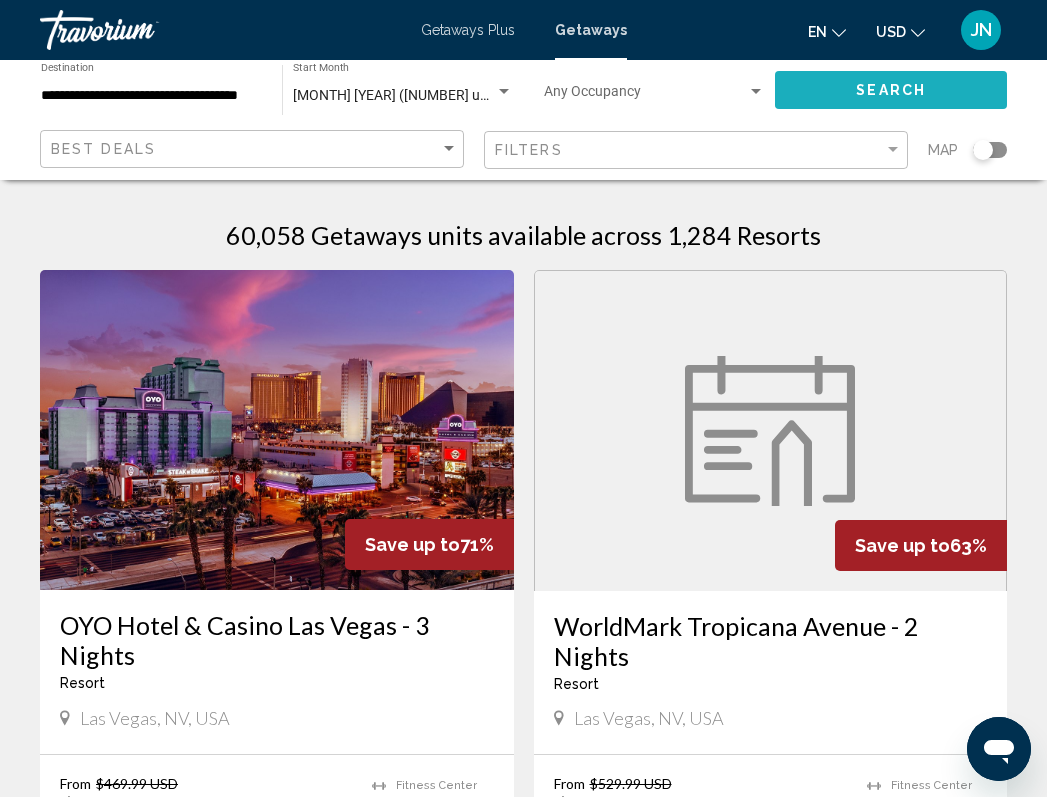 click on "Search" 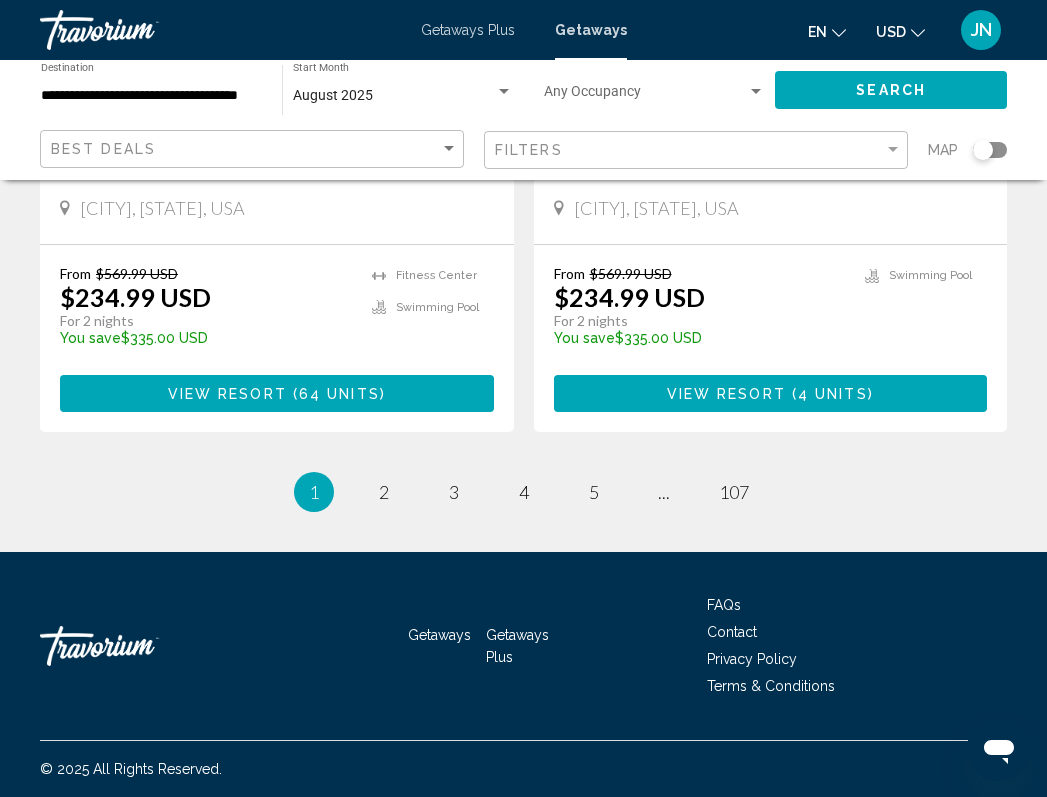 scroll, scrollTop: 4008, scrollLeft: 0, axis: vertical 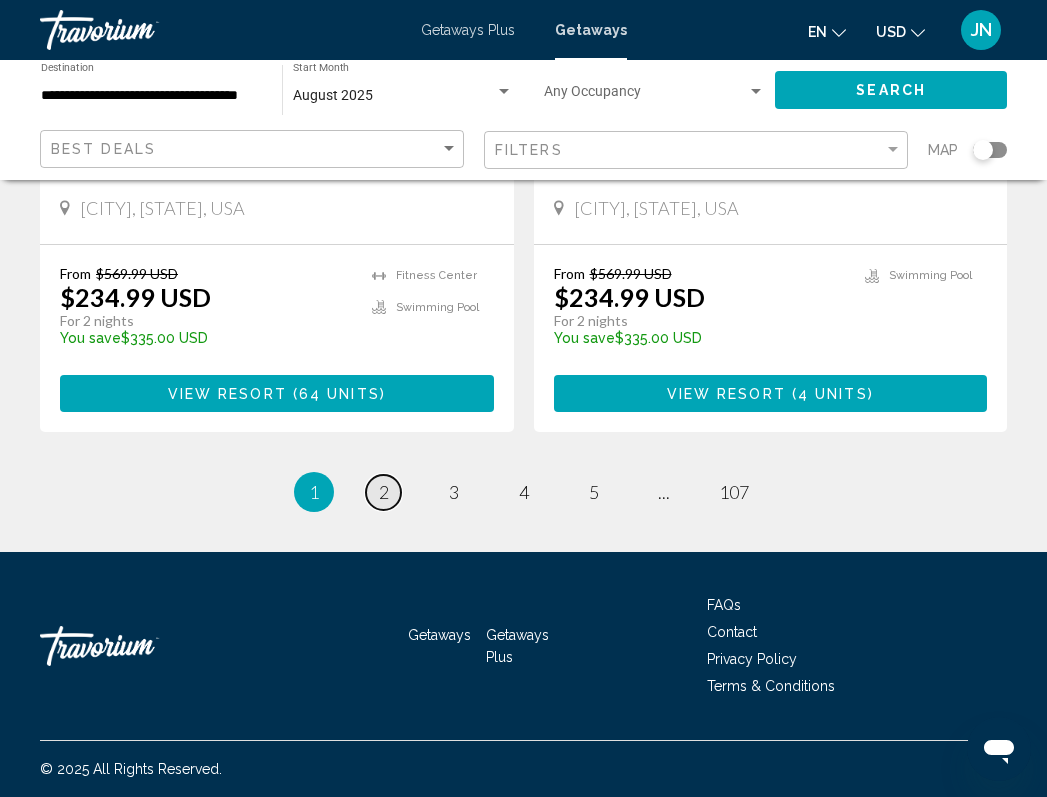 click on "2" at bounding box center (384, 492) 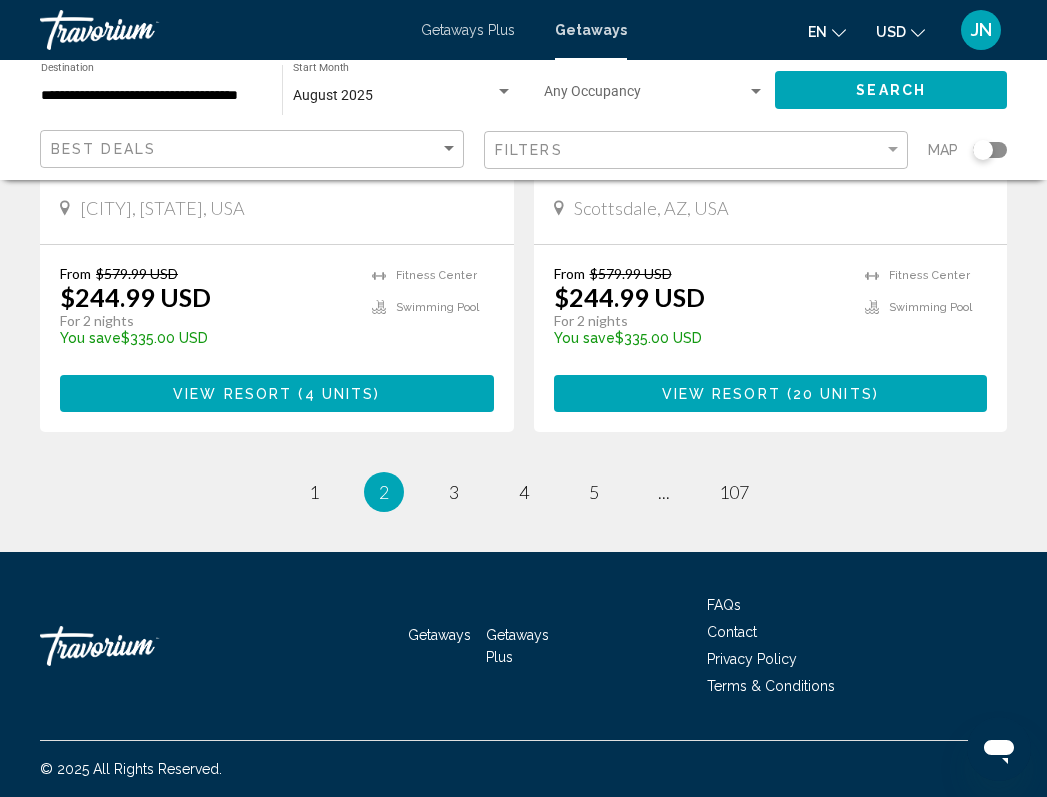 scroll, scrollTop: 4037, scrollLeft: 0, axis: vertical 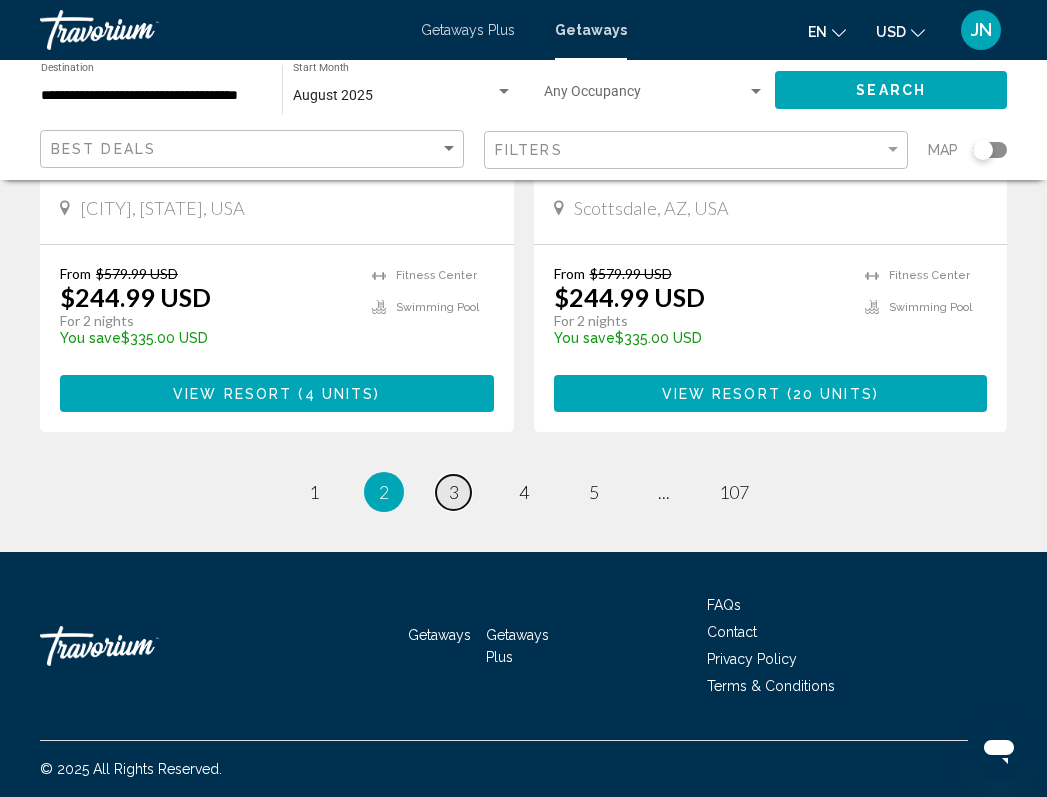 click on "3" at bounding box center [454, 492] 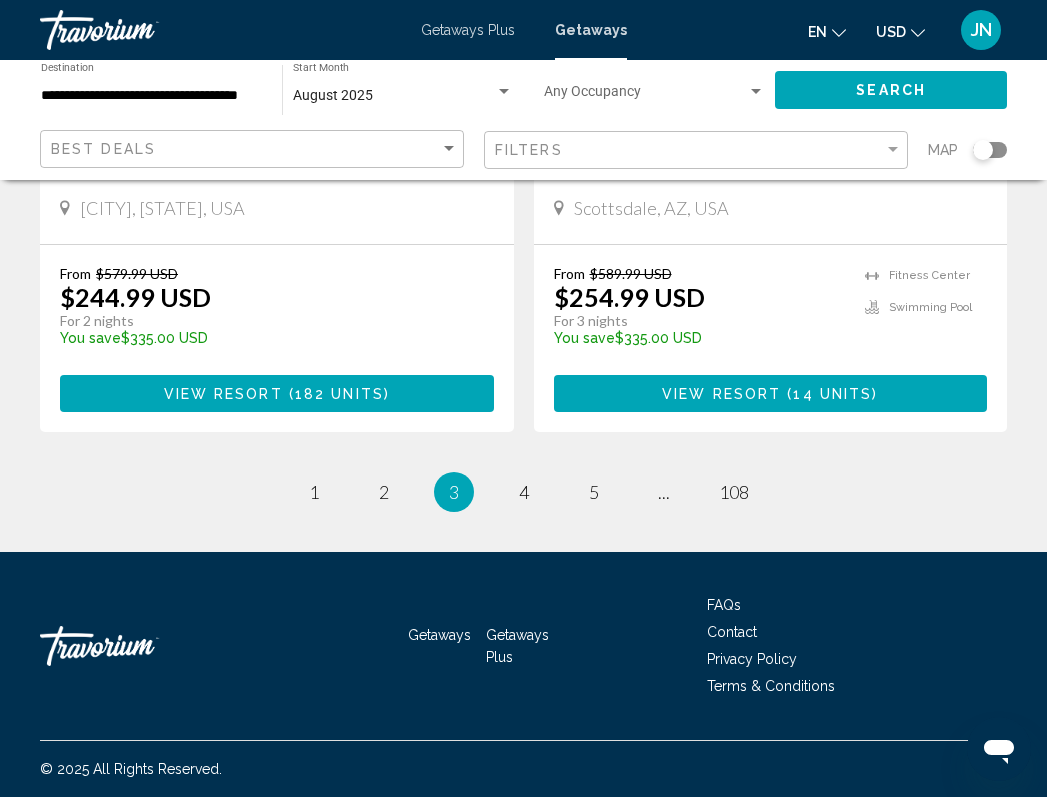 scroll, scrollTop: 4038, scrollLeft: 0, axis: vertical 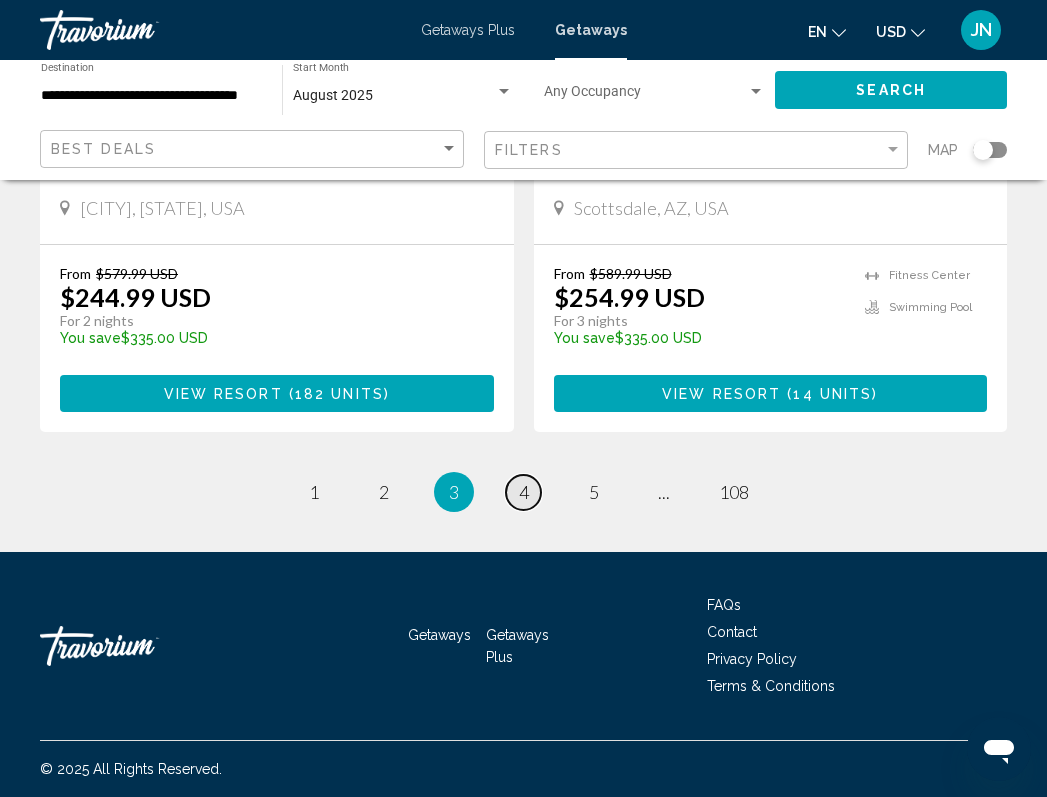 click on "4" at bounding box center (524, 492) 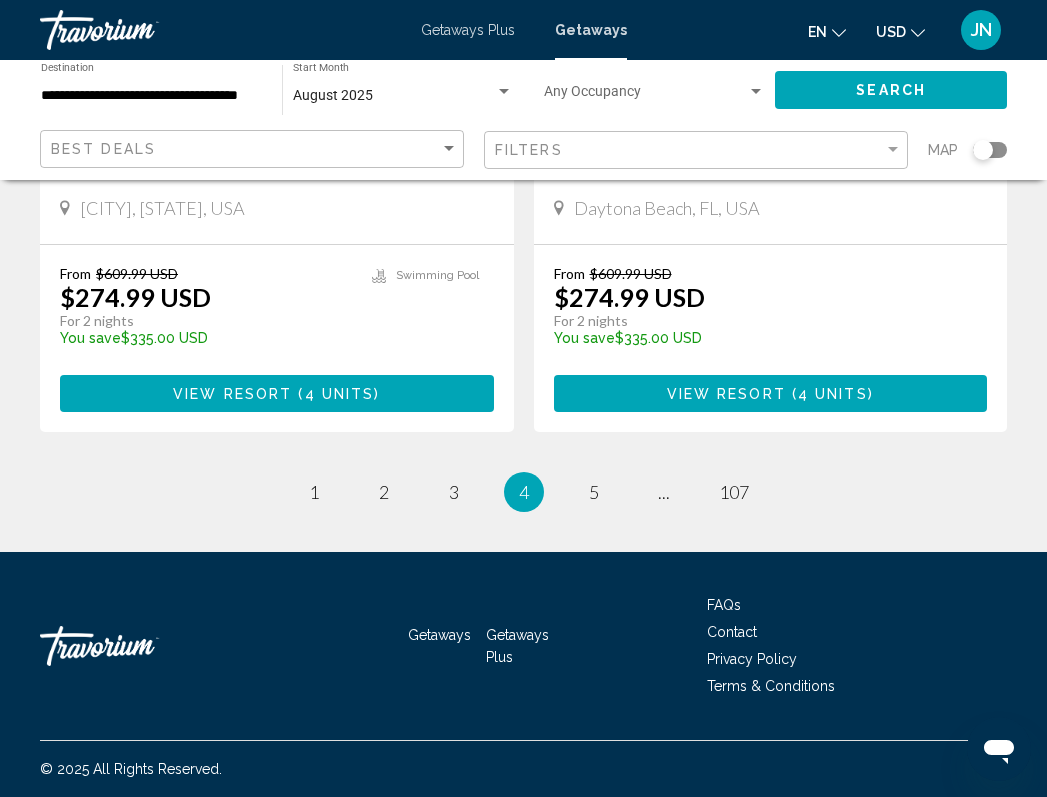 scroll, scrollTop: 3980, scrollLeft: 0, axis: vertical 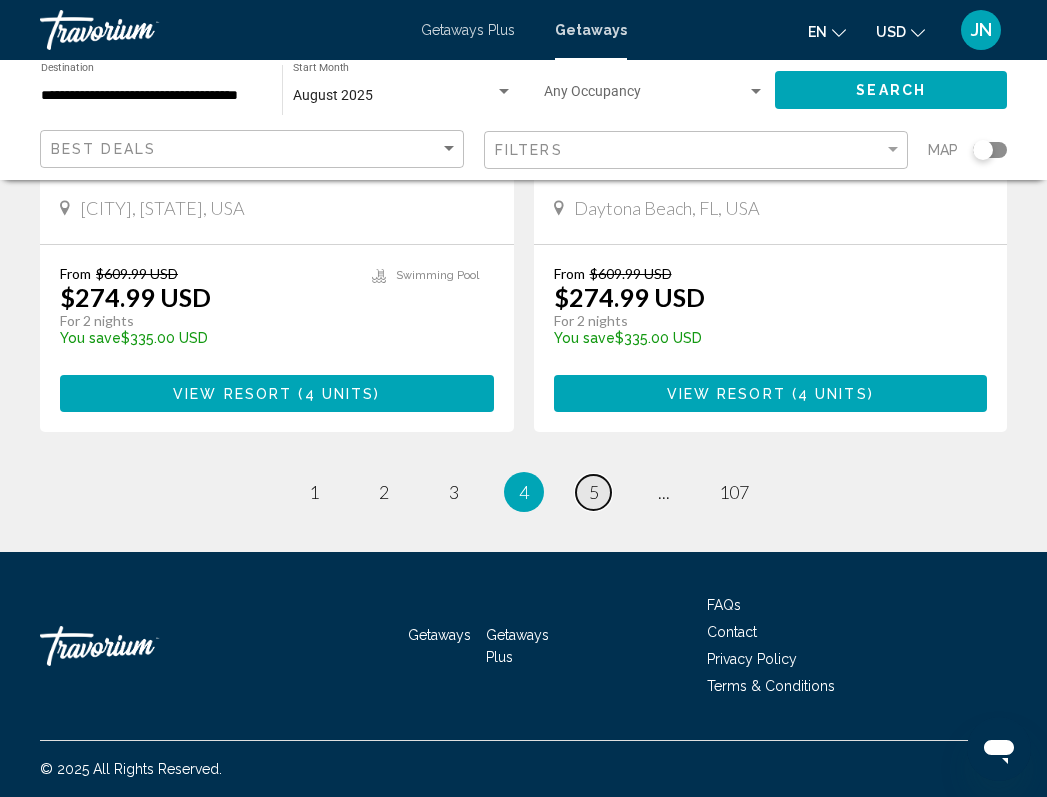 click on "5" at bounding box center [594, 492] 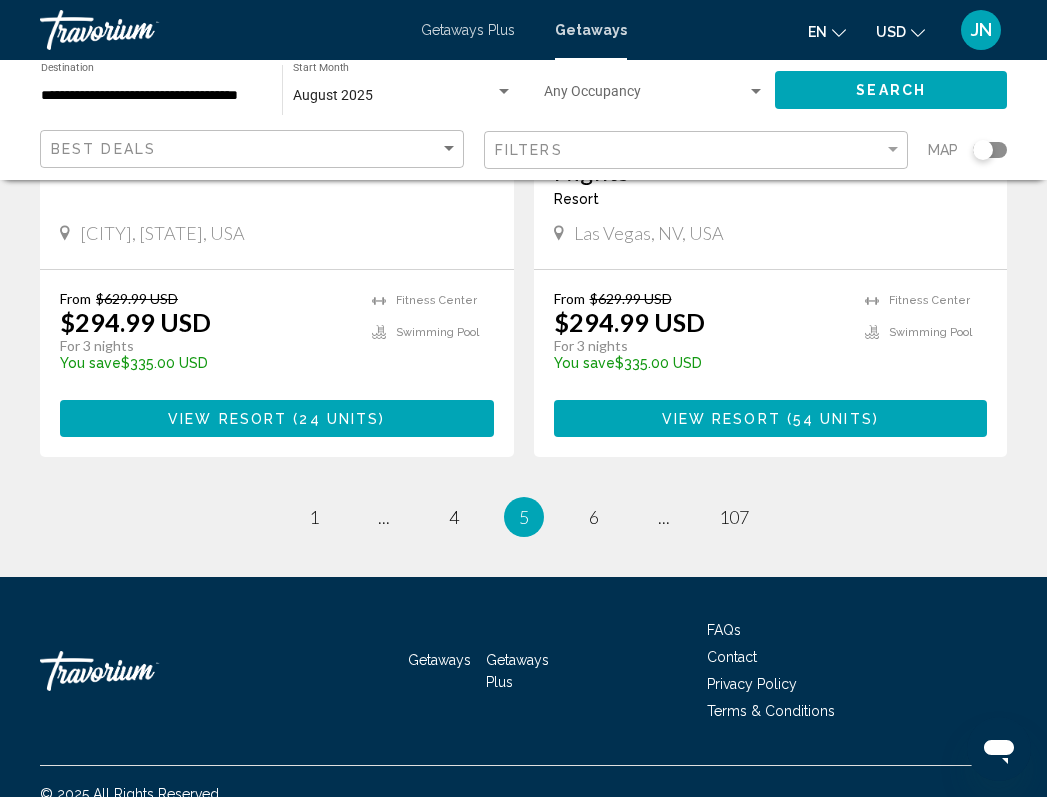 scroll, scrollTop: 3979, scrollLeft: 0, axis: vertical 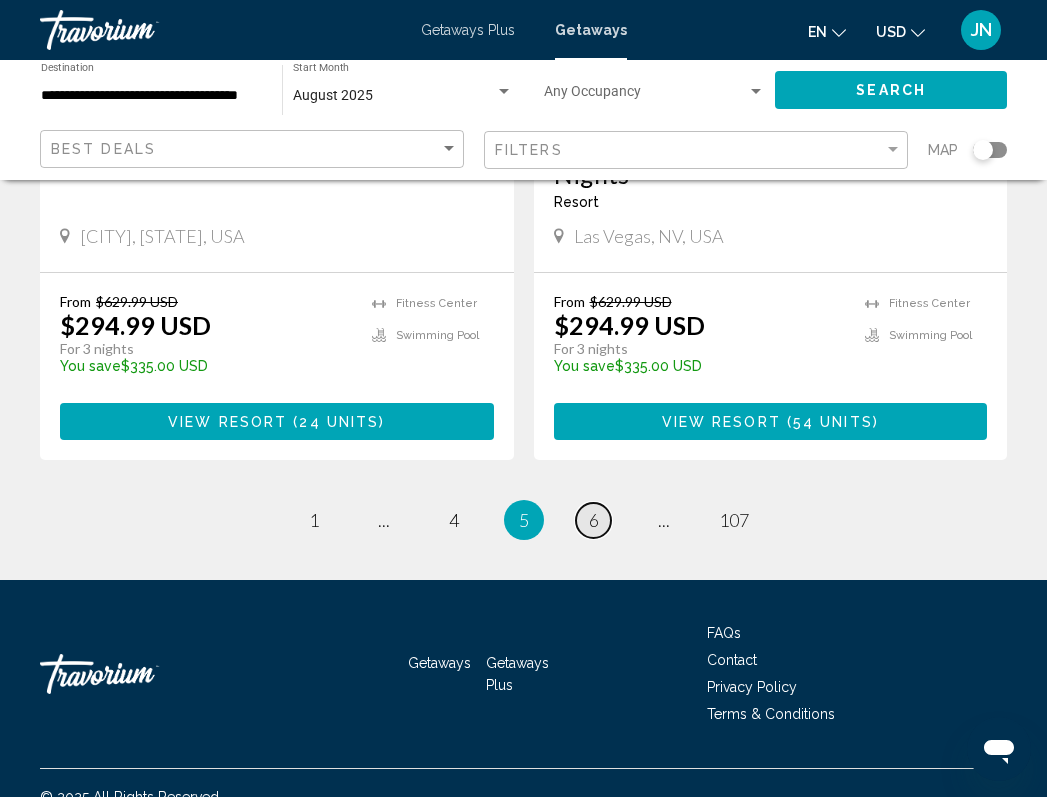 click on "6" at bounding box center (594, 520) 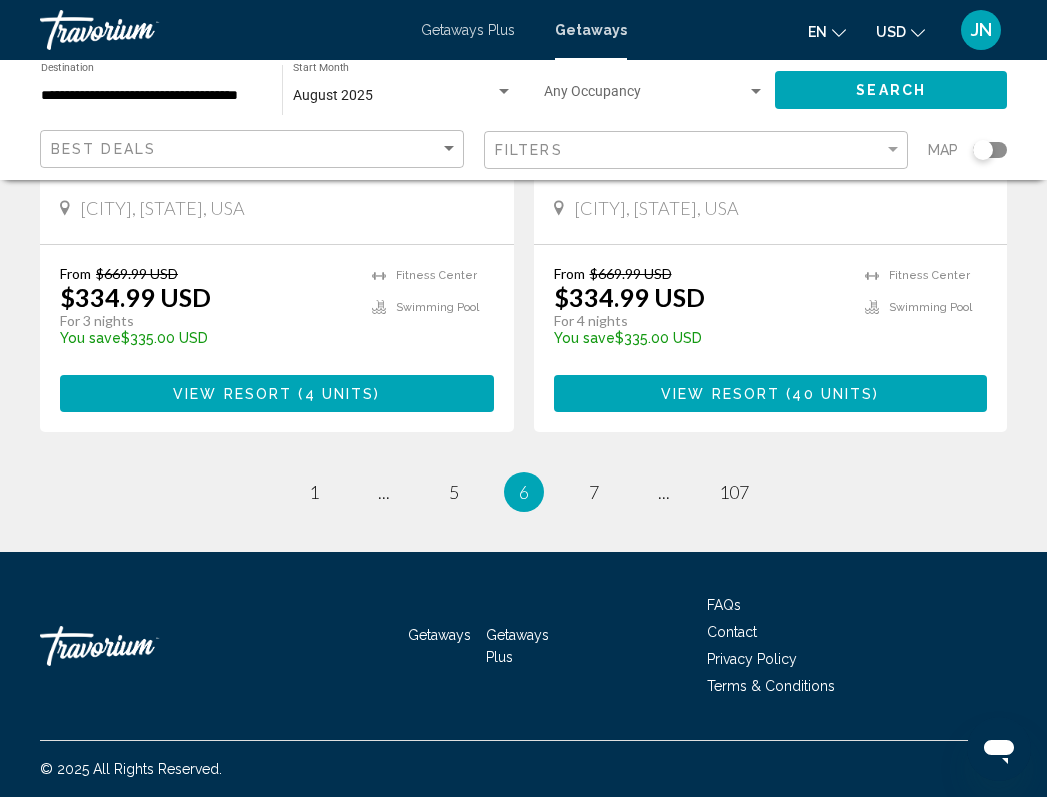 scroll, scrollTop: 4067, scrollLeft: 0, axis: vertical 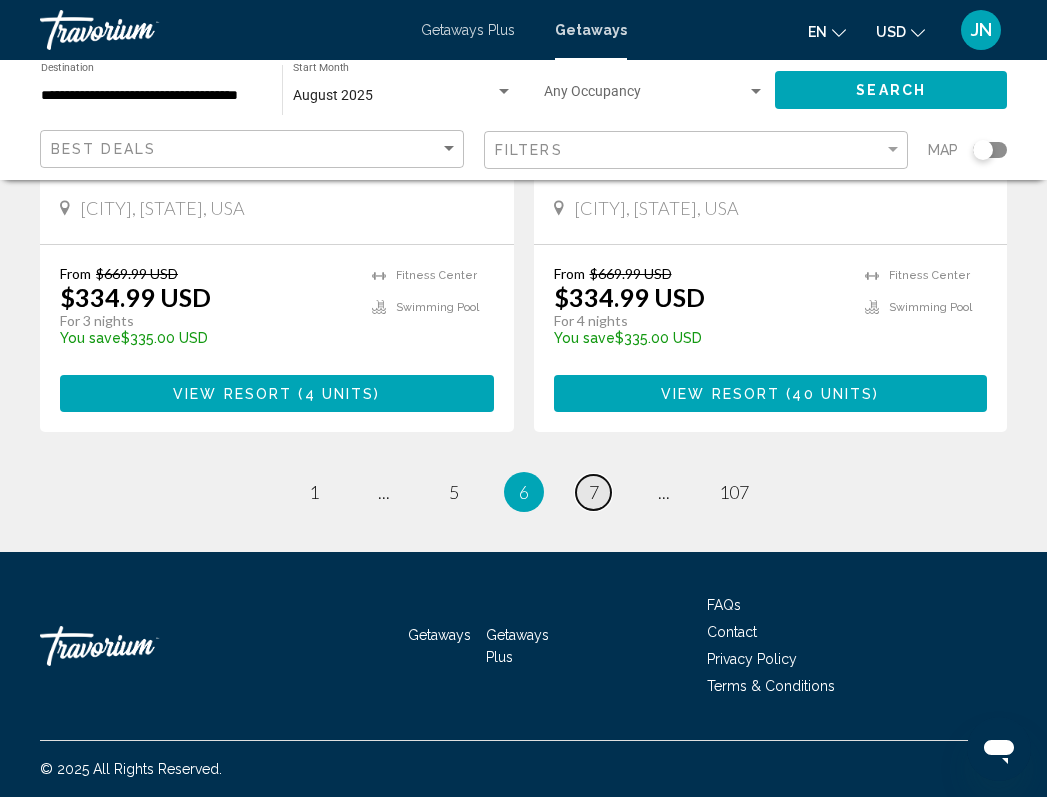click on "7" at bounding box center (594, 492) 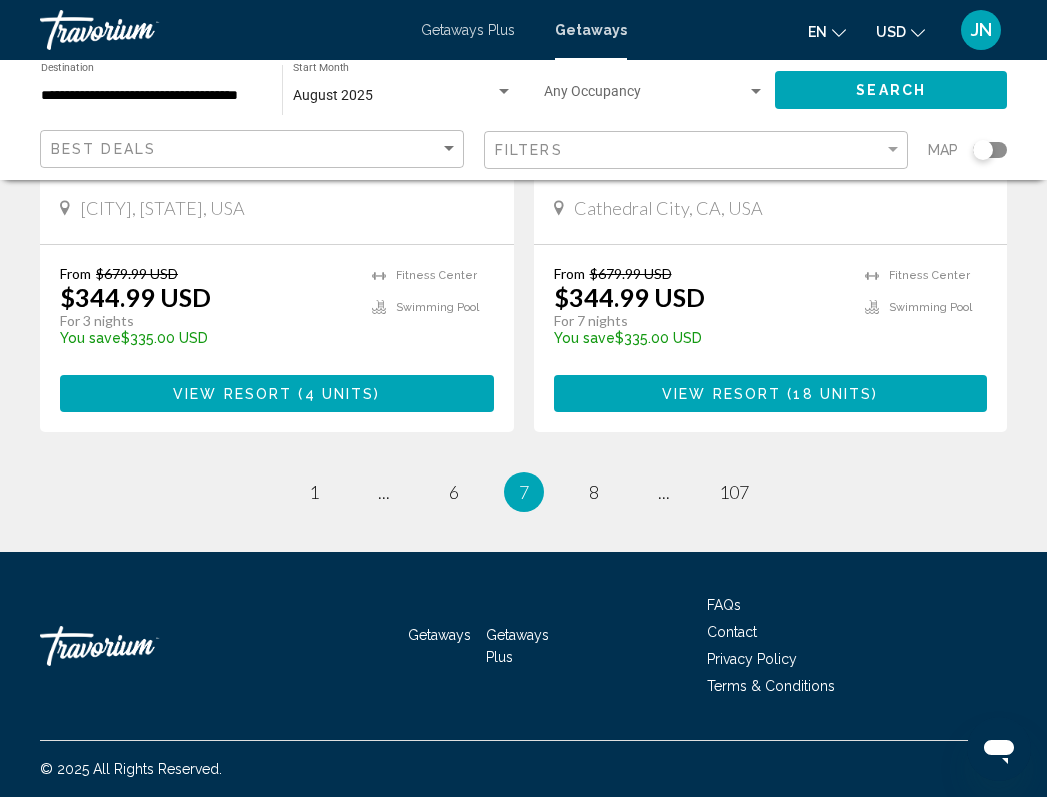 scroll, scrollTop: 4008, scrollLeft: 0, axis: vertical 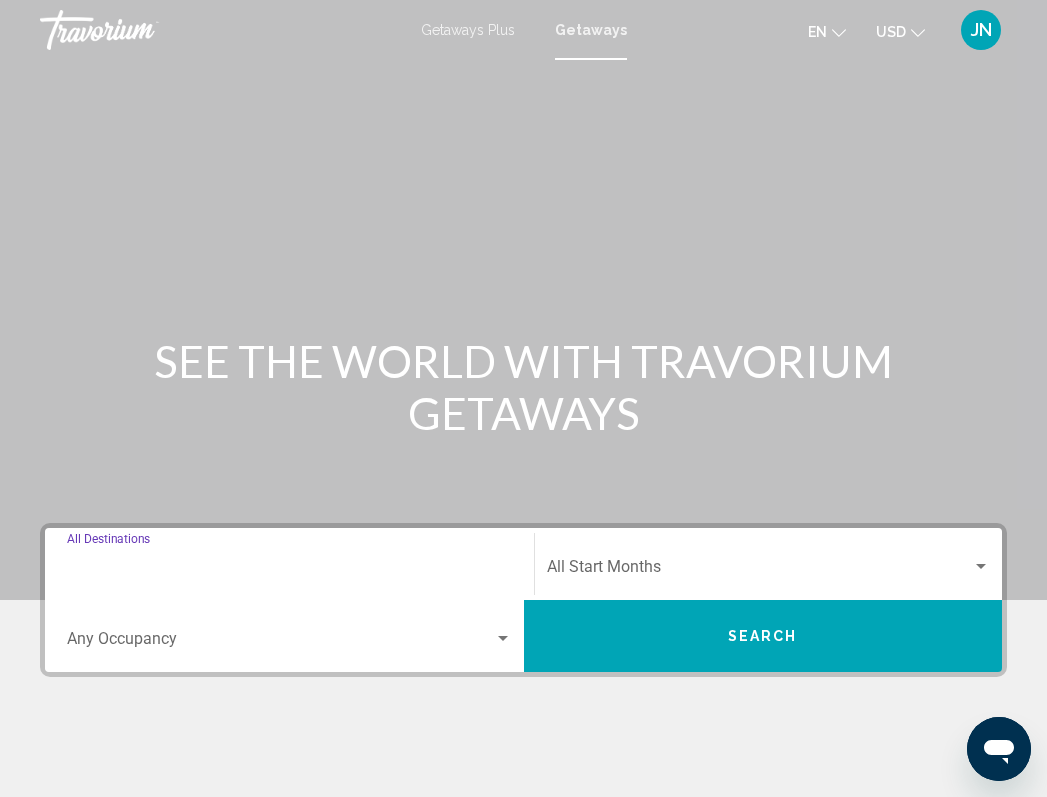 click on "Destination All Destinations" at bounding box center (289, 571) 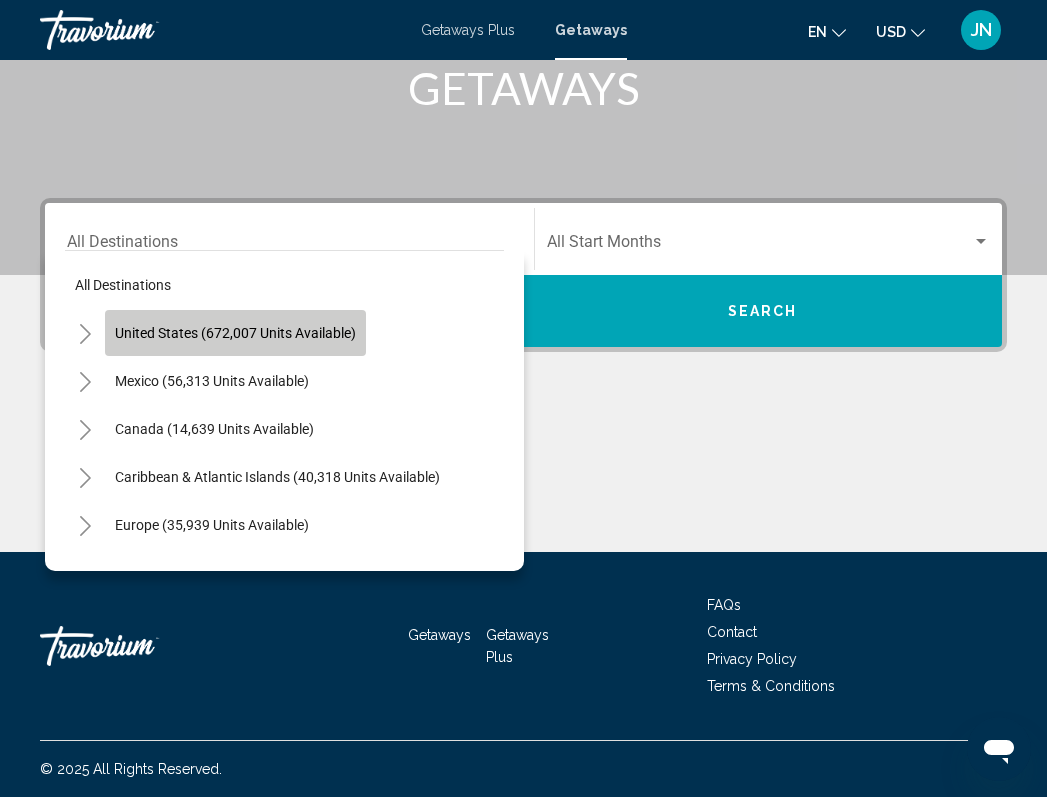 click on "United States (672,007 units available)" at bounding box center [212, 381] 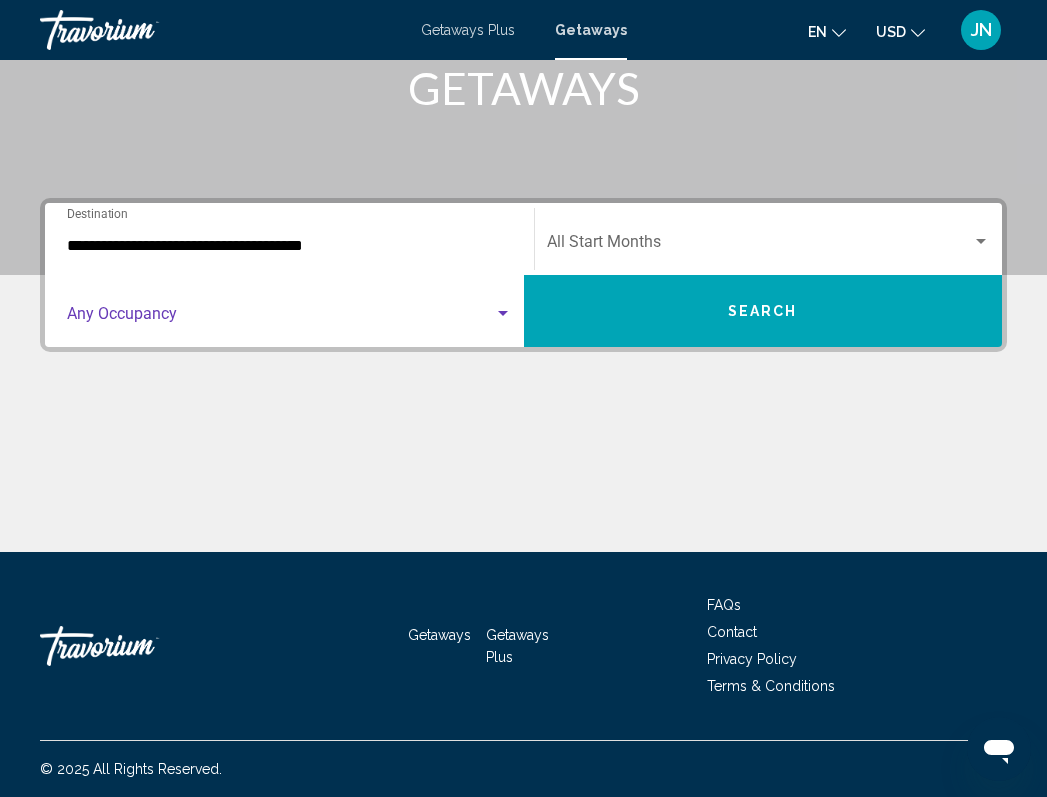 click at bounding box center (503, 314) 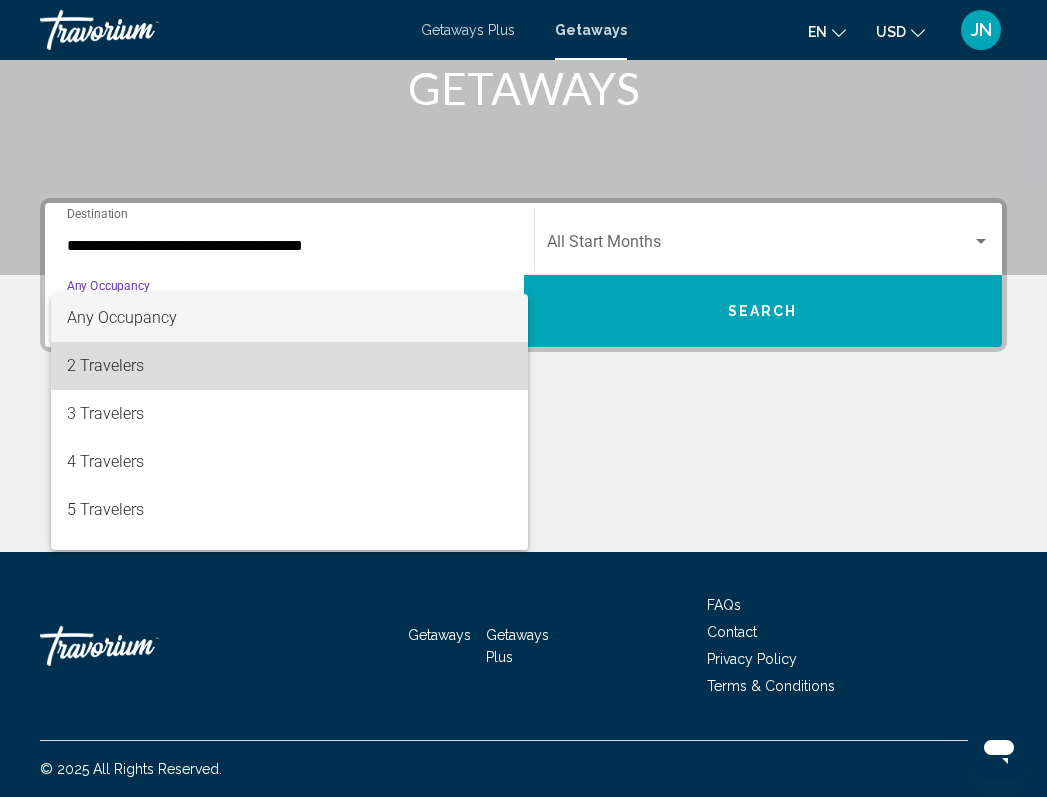 click on "2 Travelers" at bounding box center [289, 366] 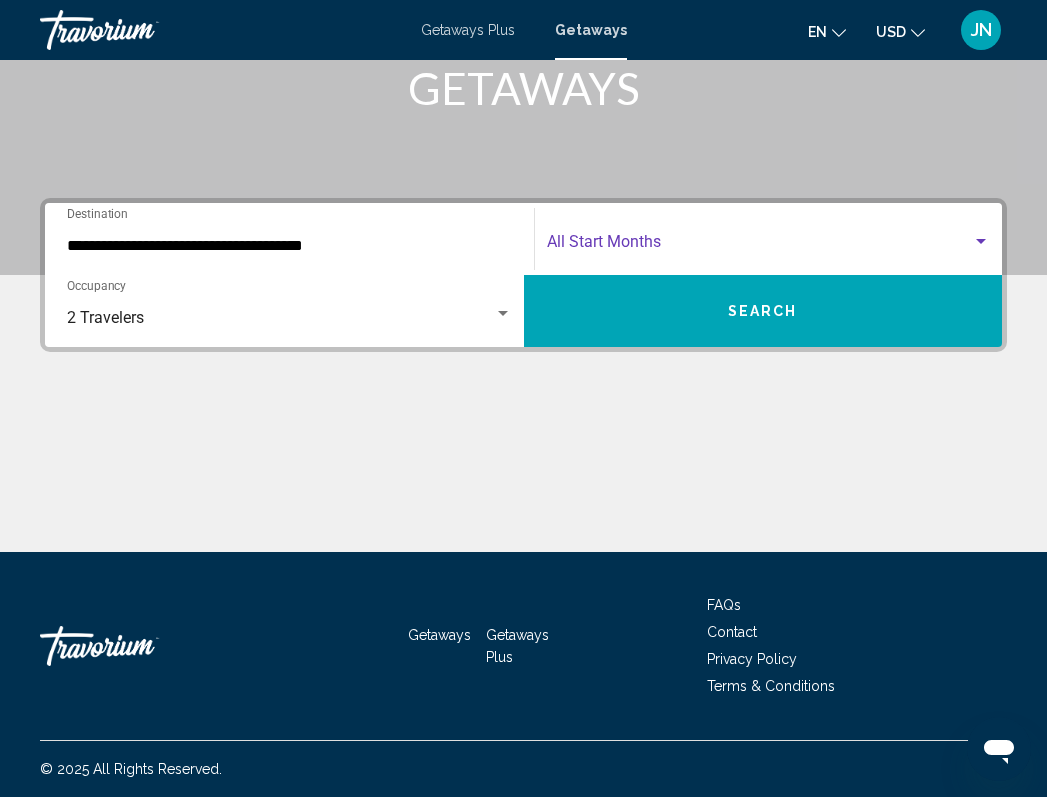 click at bounding box center [981, 242] 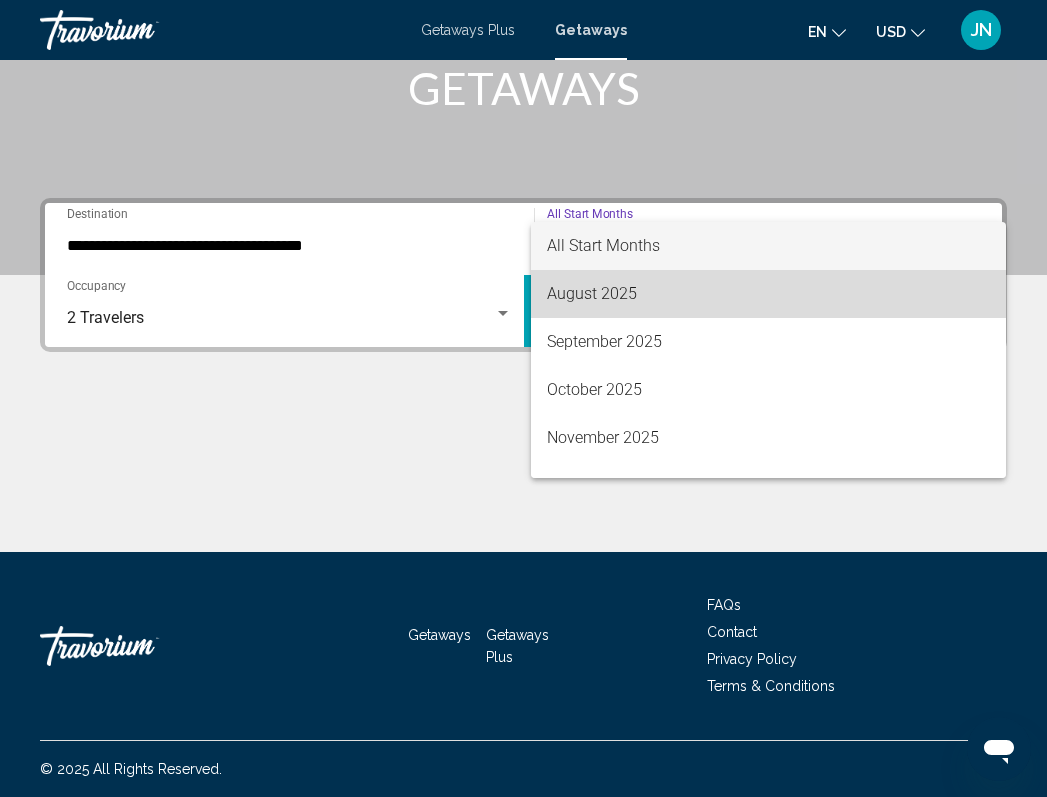 click on "August 2025" at bounding box center [769, 294] 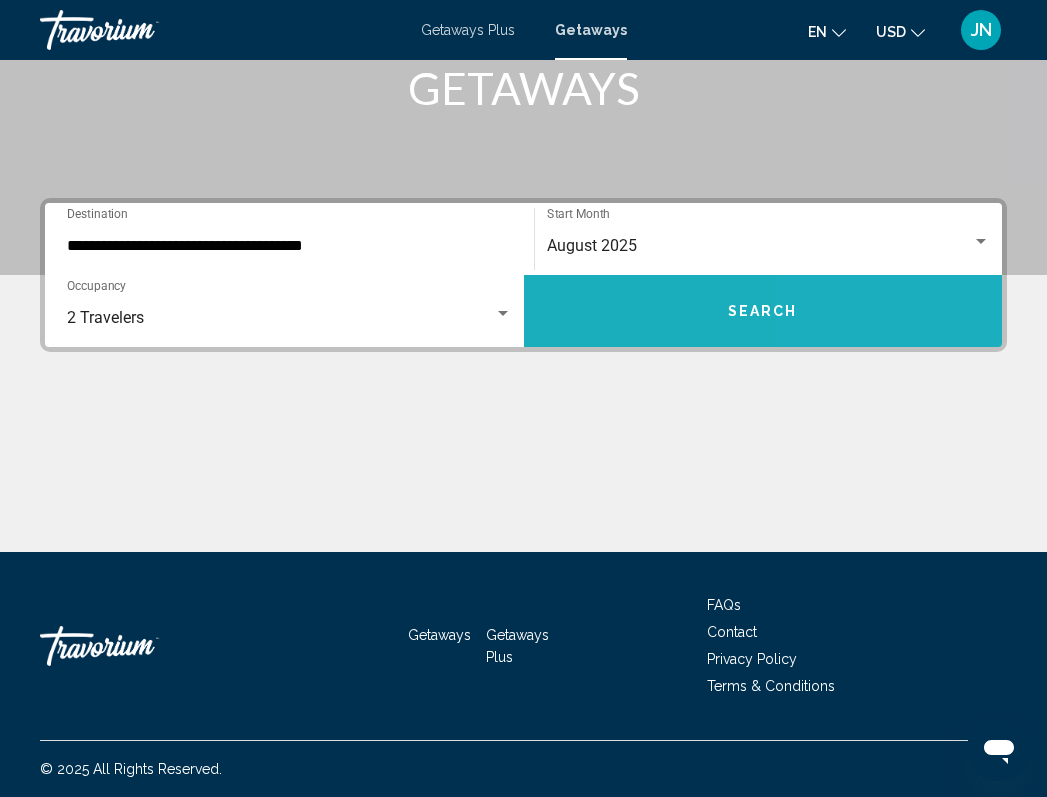 click on "Search" at bounding box center [763, 311] 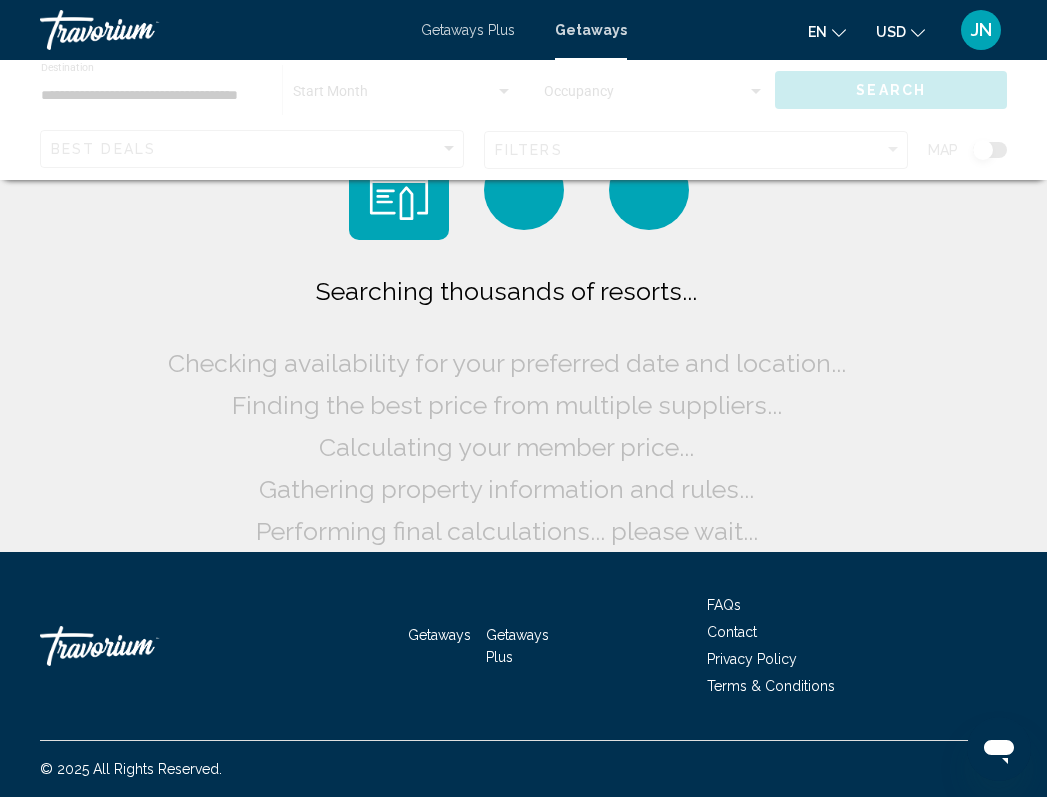 scroll, scrollTop: 0, scrollLeft: 0, axis: both 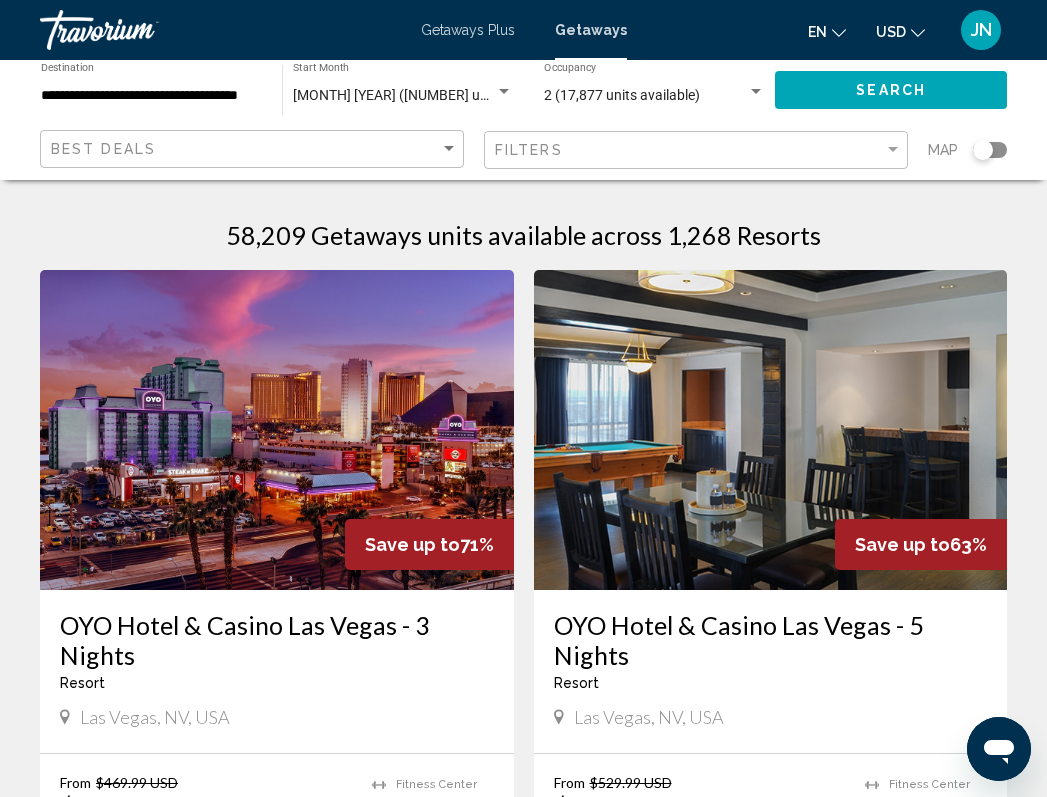click on "Best Deals" 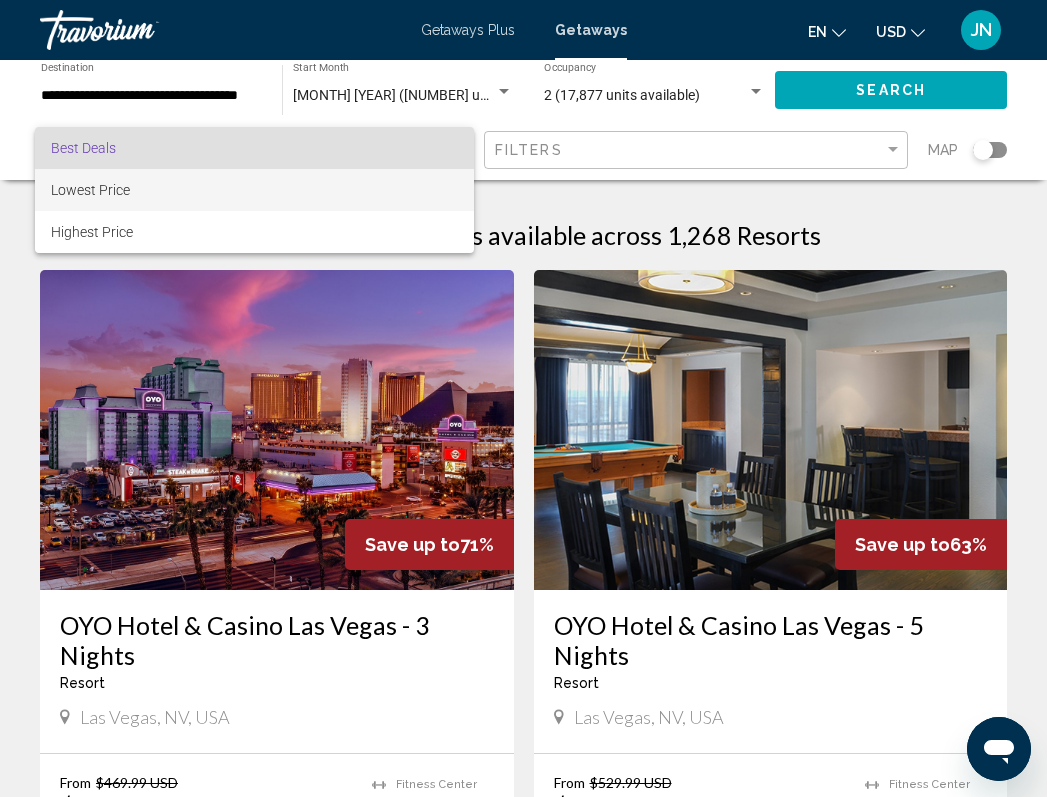 click on "Lowest Price" at bounding box center [254, 190] 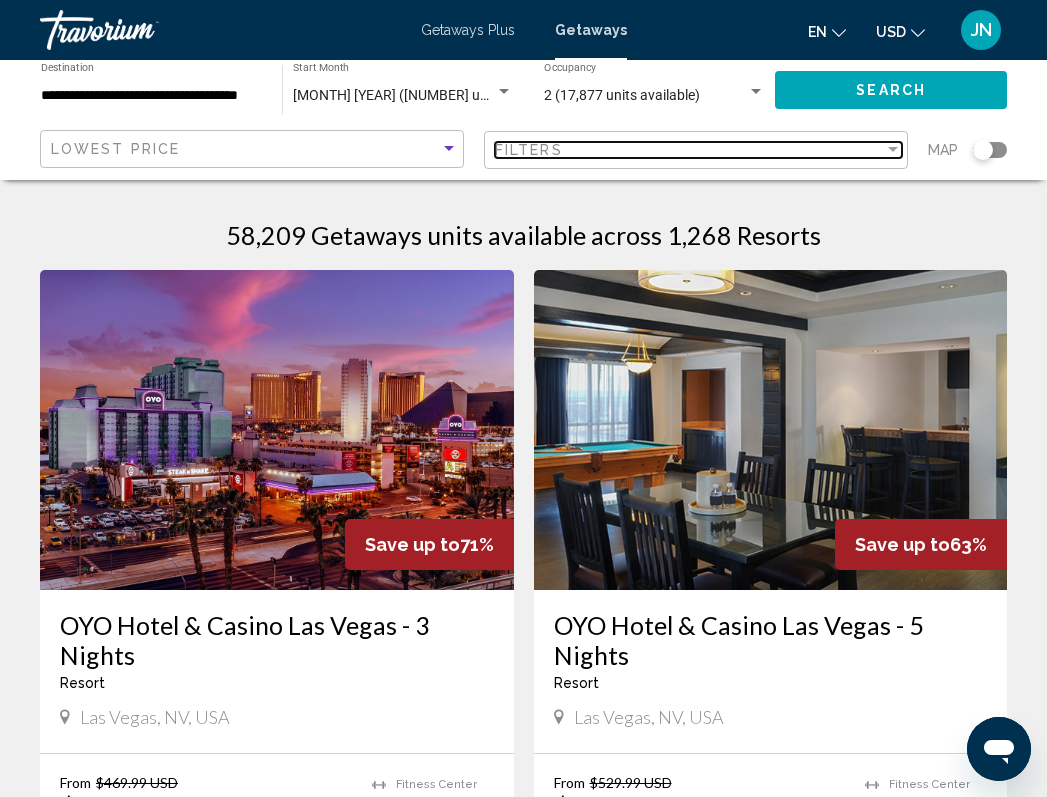 click at bounding box center (893, 149) 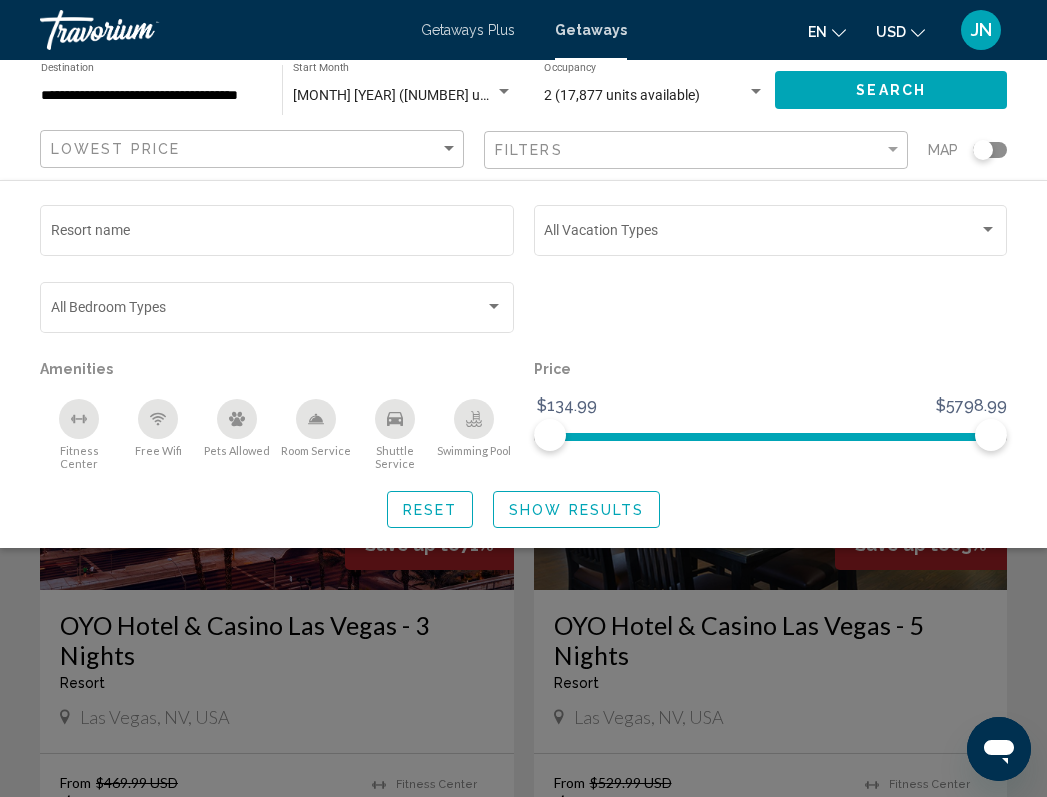 click 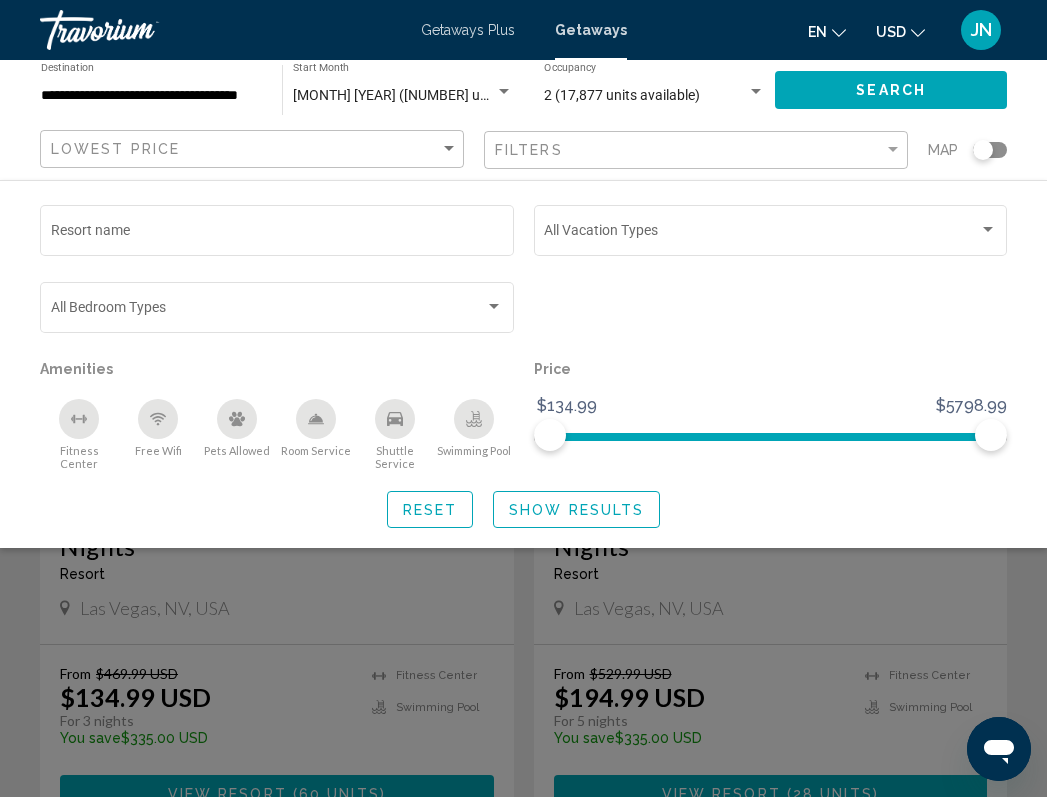 scroll, scrollTop: 139, scrollLeft: 0, axis: vertical 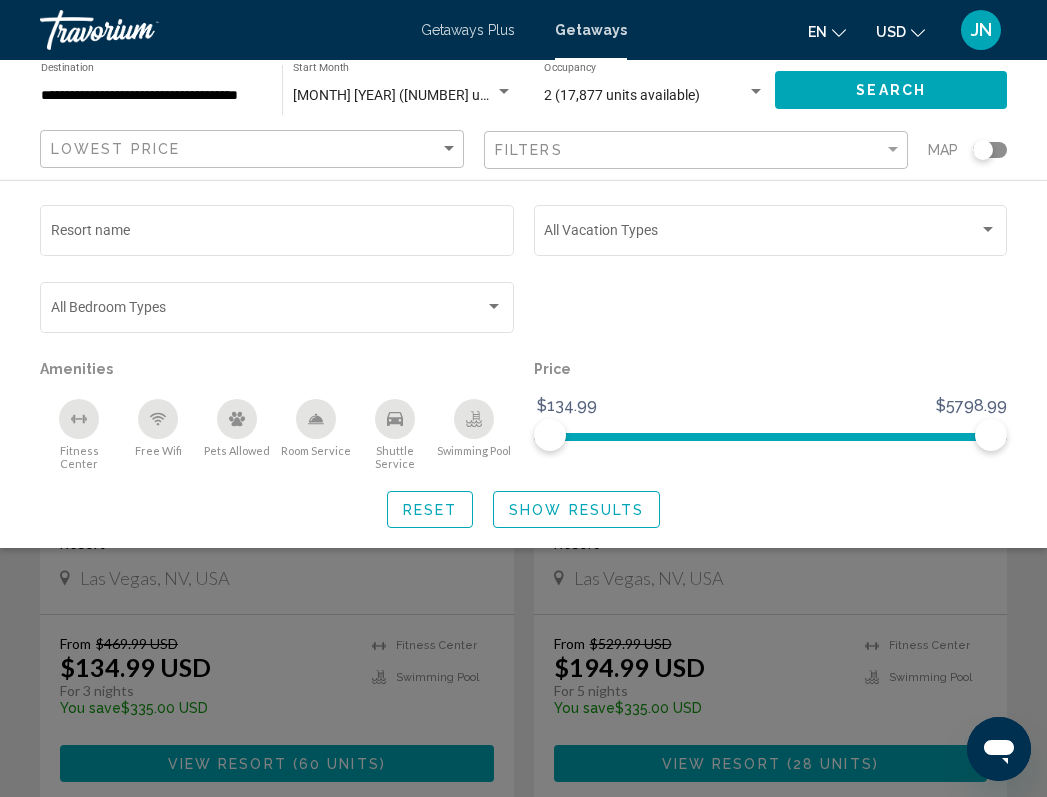 click 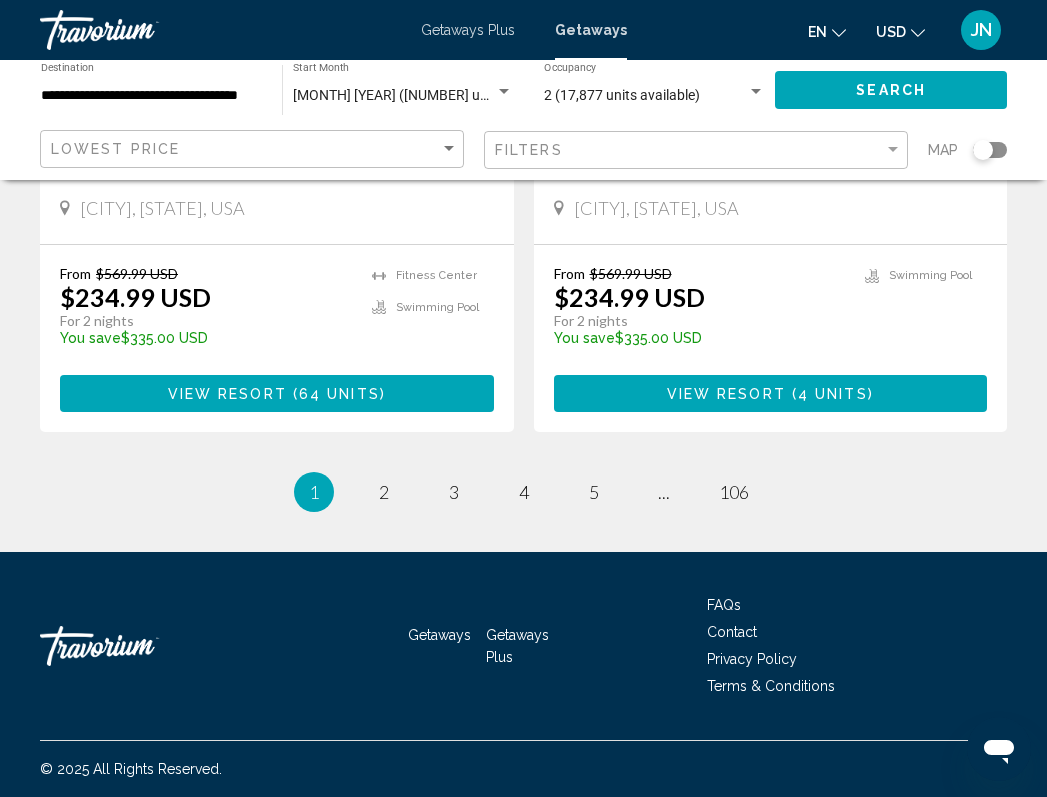 scroll, scrollTop: 4008, scrollLeft: 0, axis: vertical 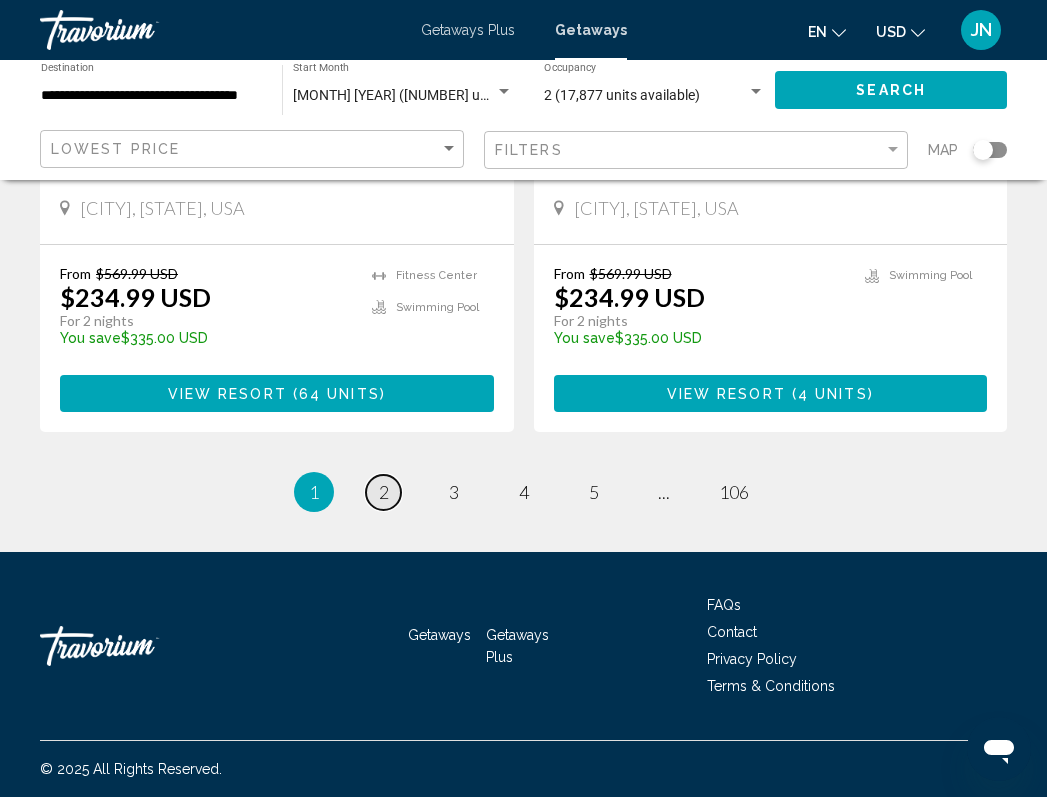 click on "2" at bounding box center (384, 492) 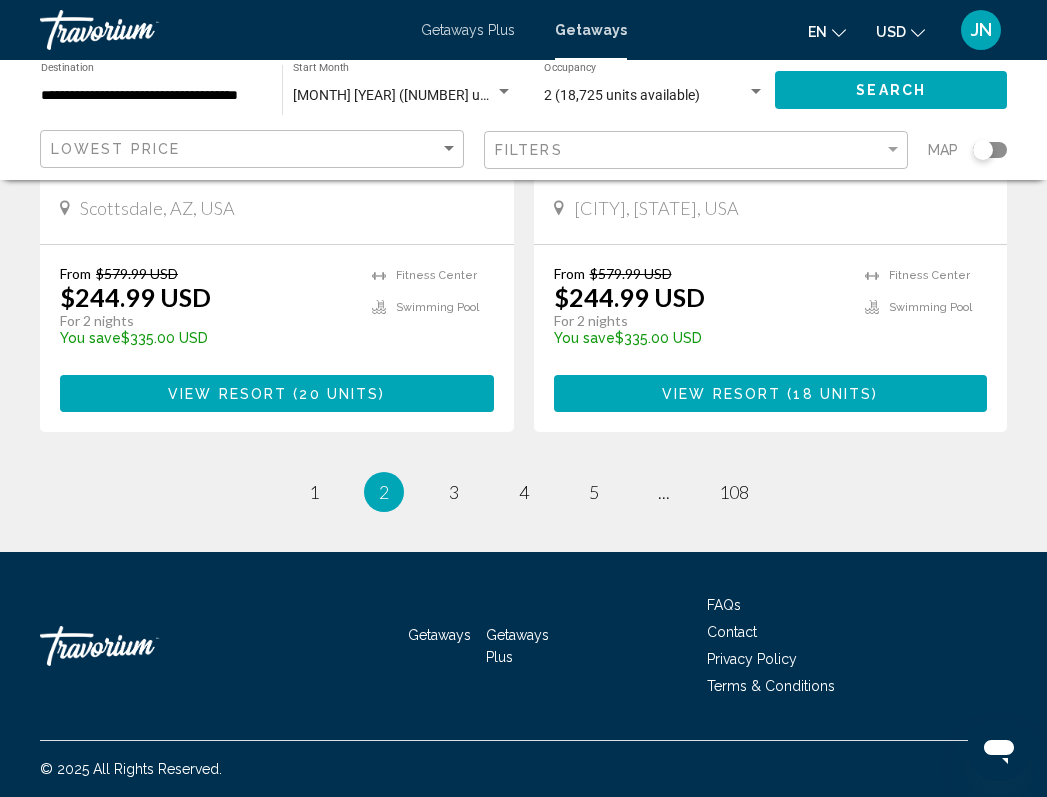 scroll, scrollTop: 4067, scrollLeft: 0, axis: vertical 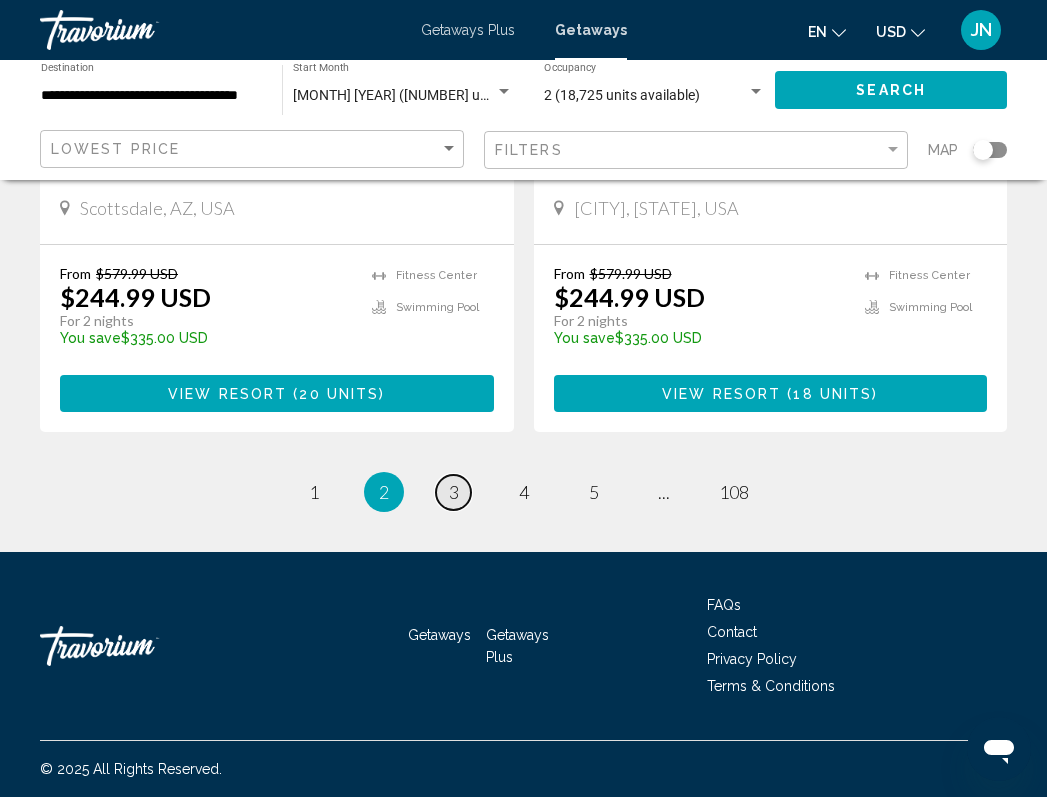 click on "3" at bounding box center (454, 492) 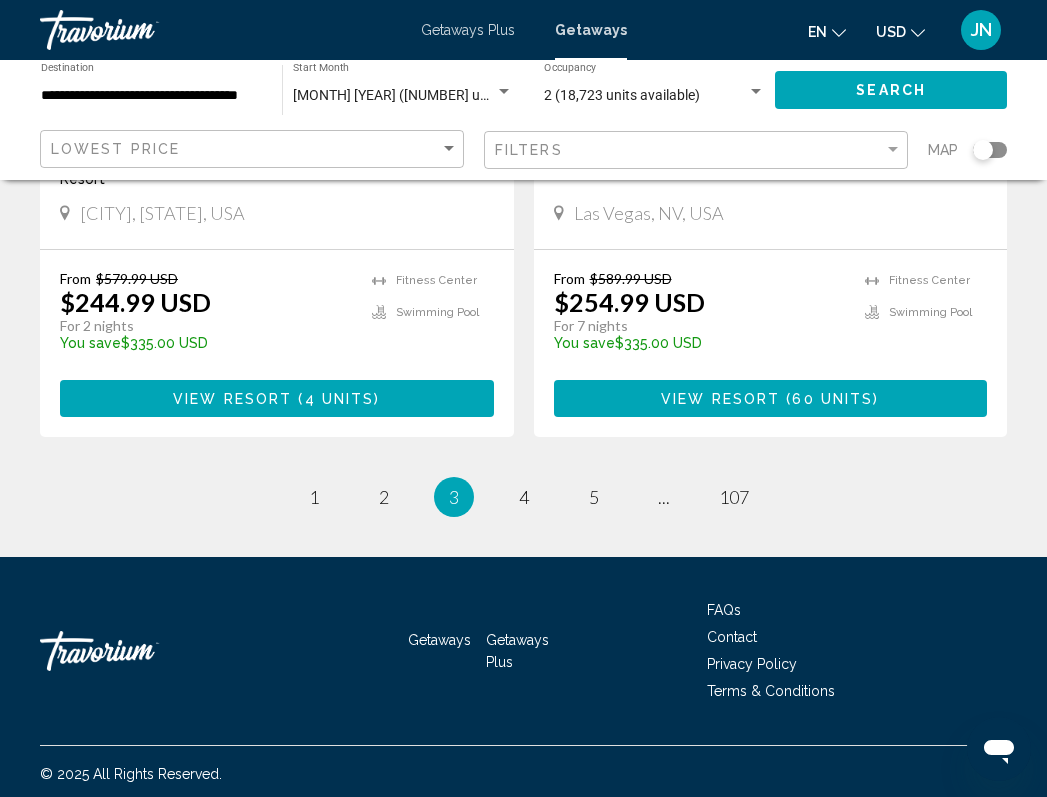 scroll, scrollTop: 4010, scrollLeft: 0, axis: vertical 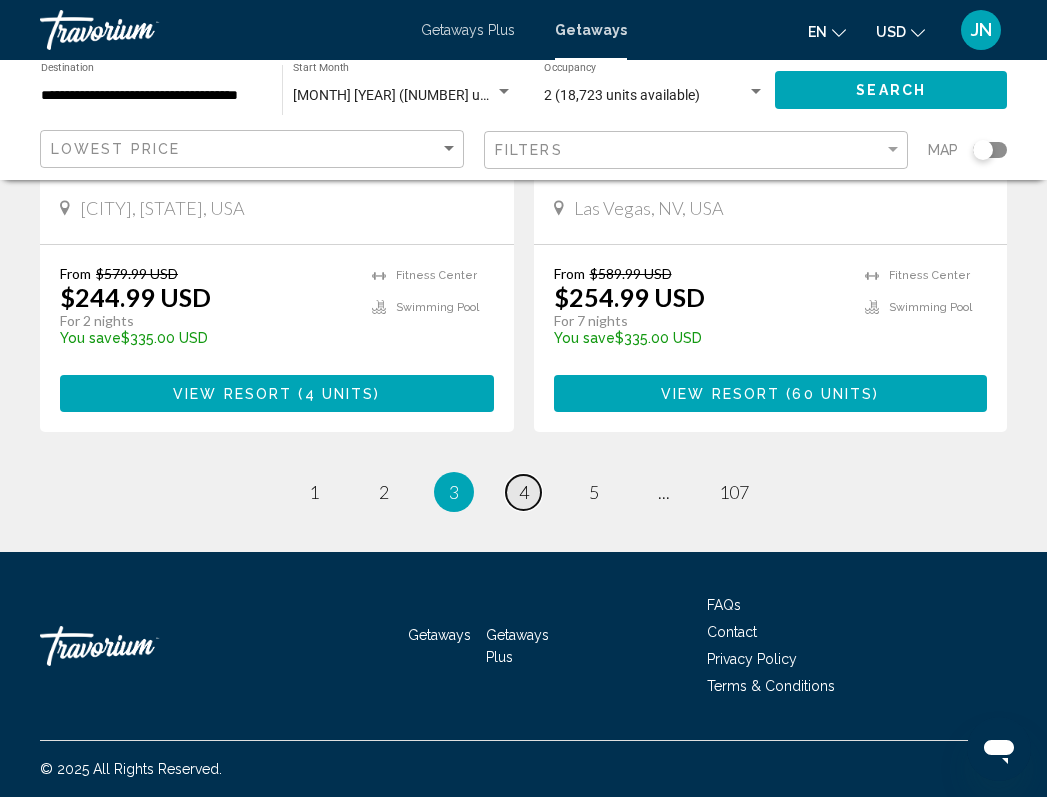 click on "4" at bounding box center (524, 492) 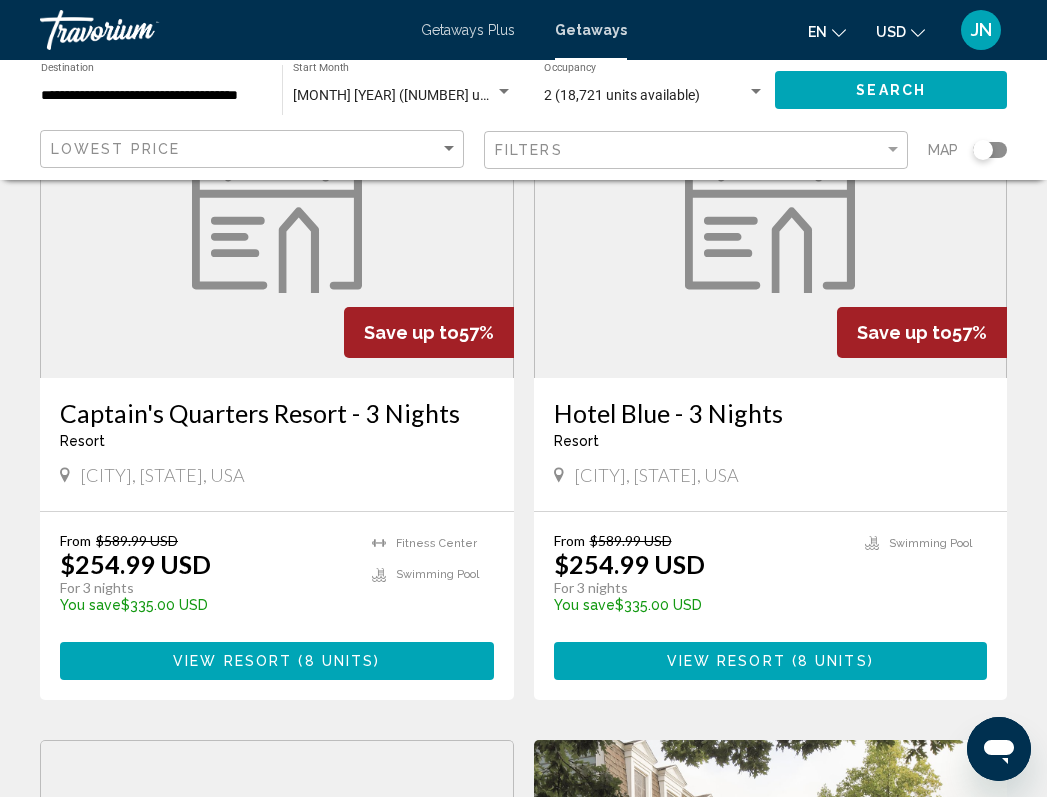 scroll, scrollTop: 938, scrollLeft: 0, axis: vertical 